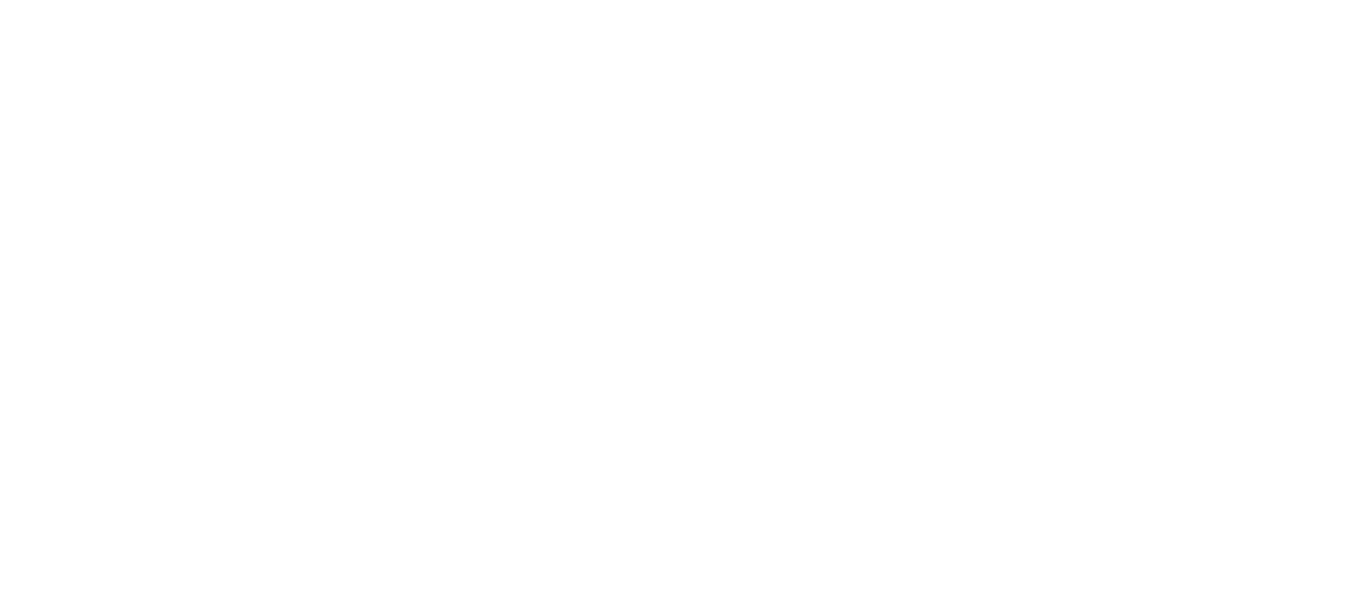 scroll, scrollTop: 0, scrollLeft: 0, axis: both 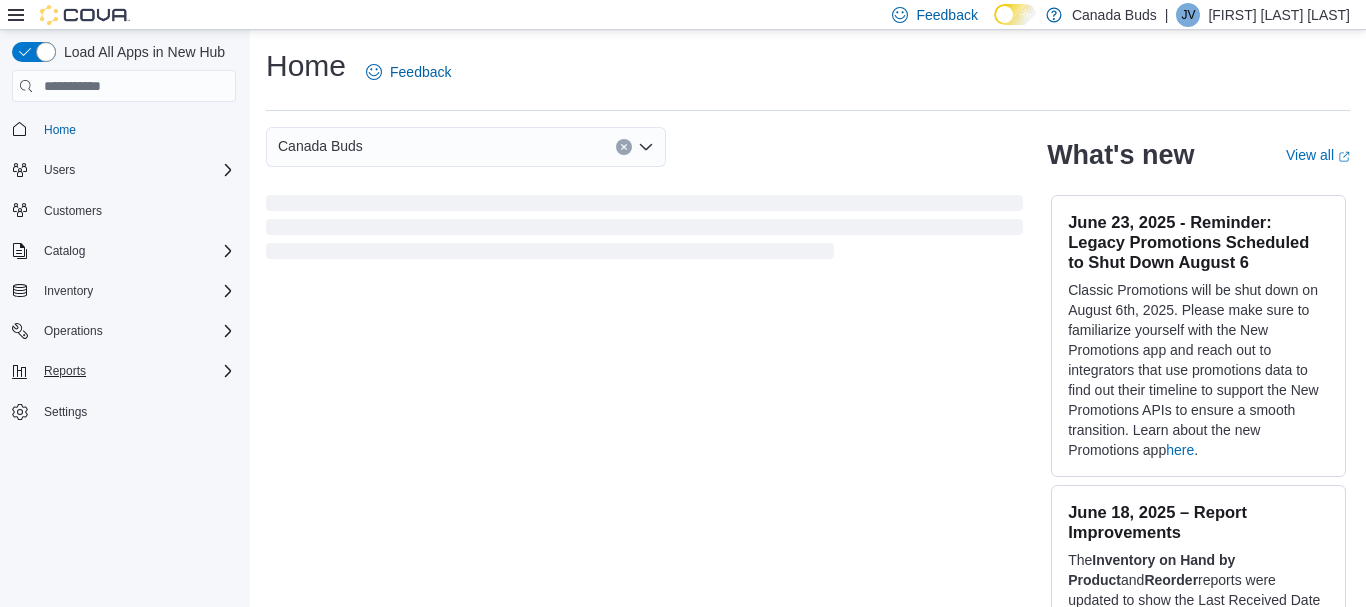 click on "Reports" at bounding box center (136, 371) 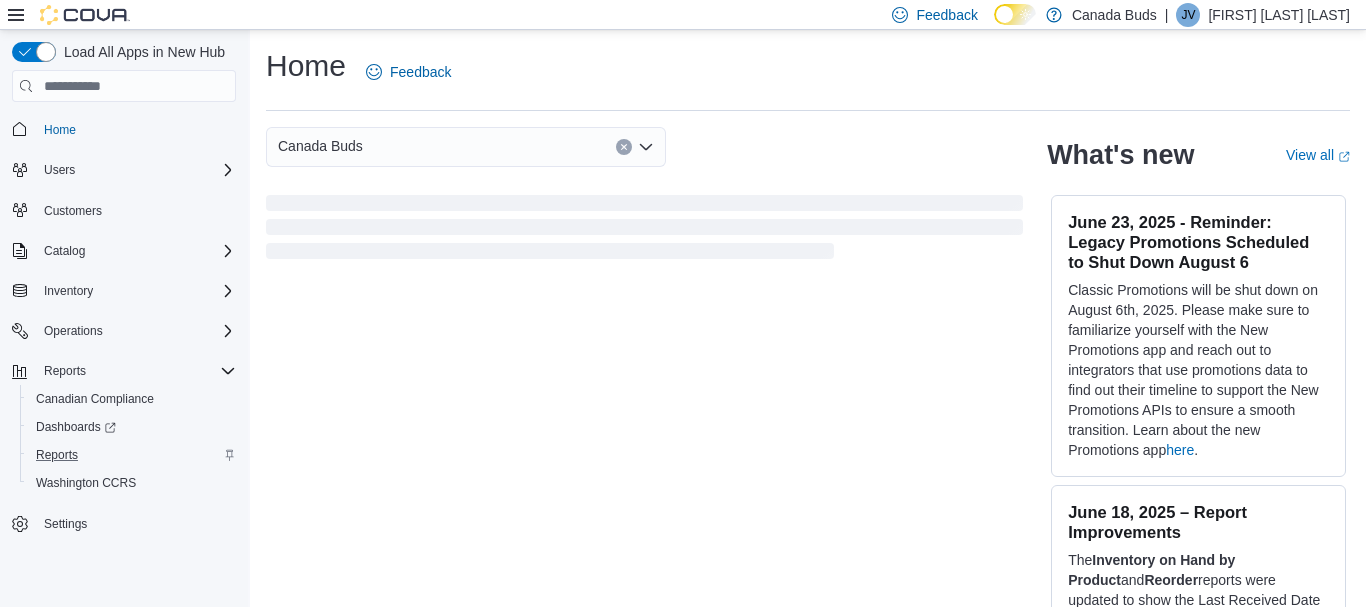 click on "Reports" at bounding box center [132, 455] 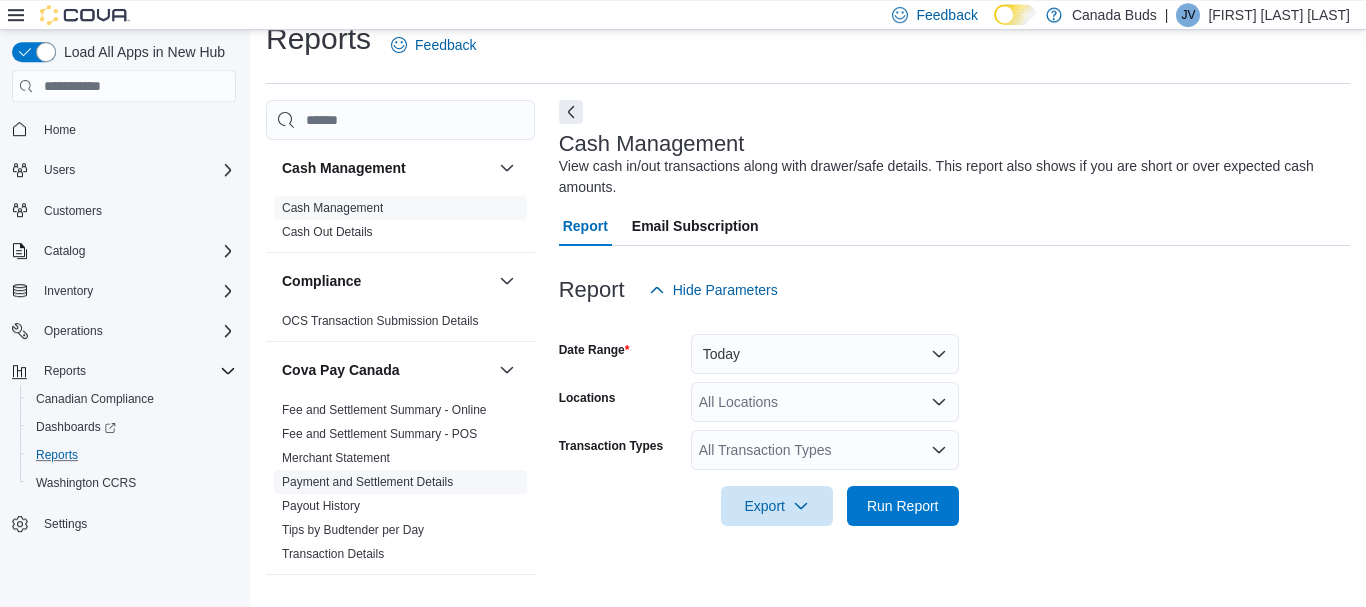 scroll, scrollTop: 32, scrollLeft: 0, axis: vertical 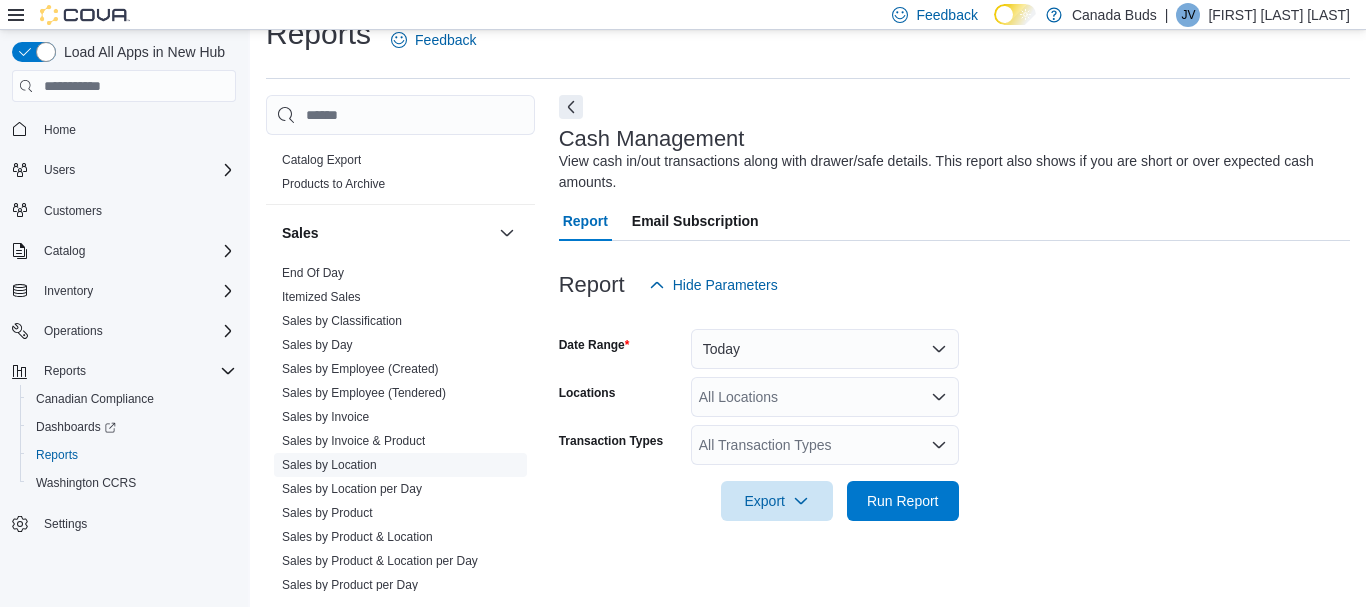 click on "Sales by Location" at bounding box center [329, 465] 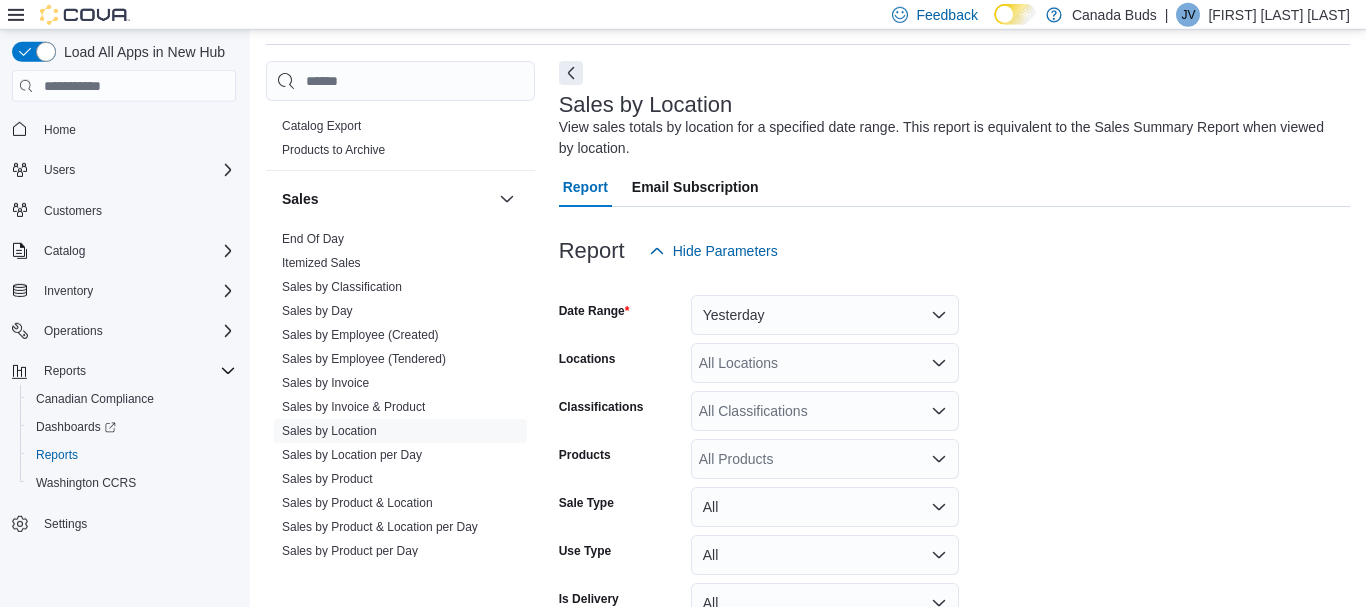 scroll, scrollTop: 67, scrollLeft: 0, axis: vertical 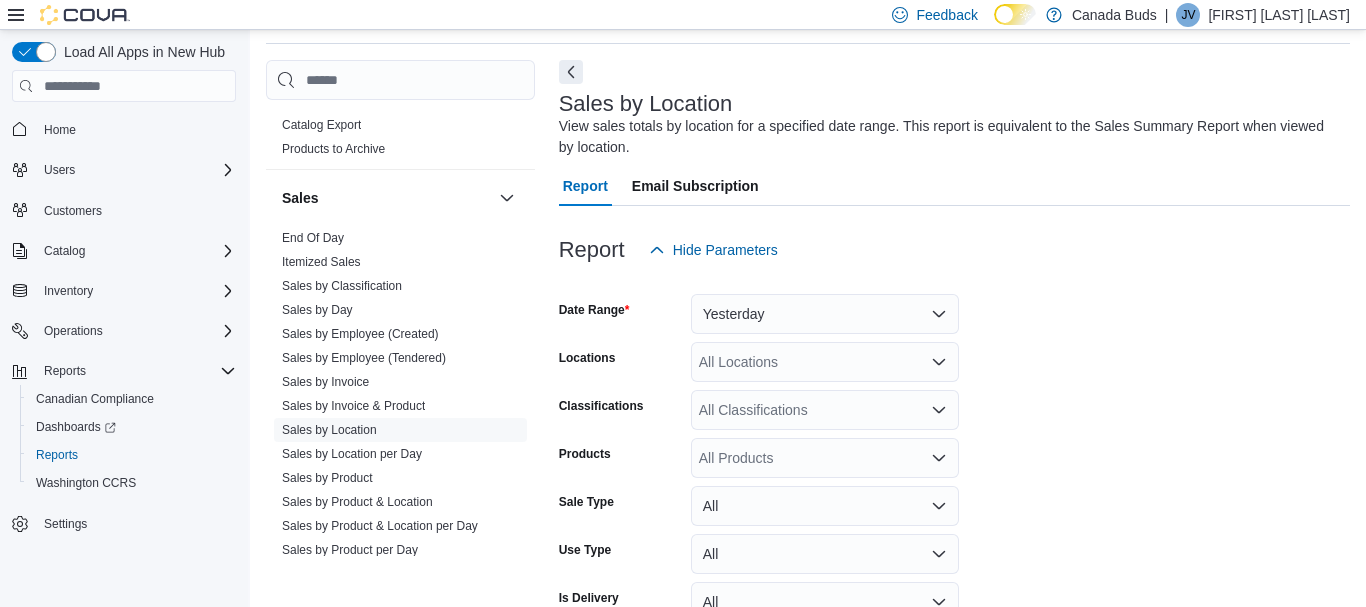click on "Date Range Yesterday Locations All Locations Classifications All Classifications Products All Products Sale Type All Use Type All Is Delivery All Export  Run Report" at bounding box center (954, 474) 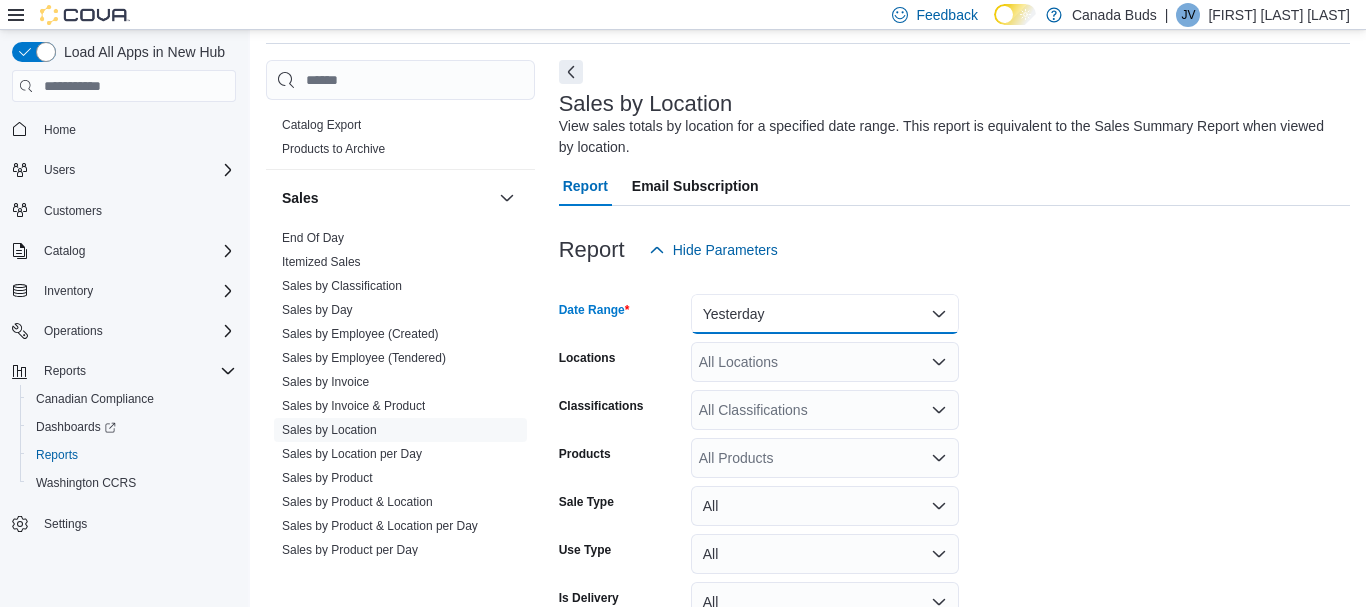 click on "Yesterday" at bounding box center [825, 314] 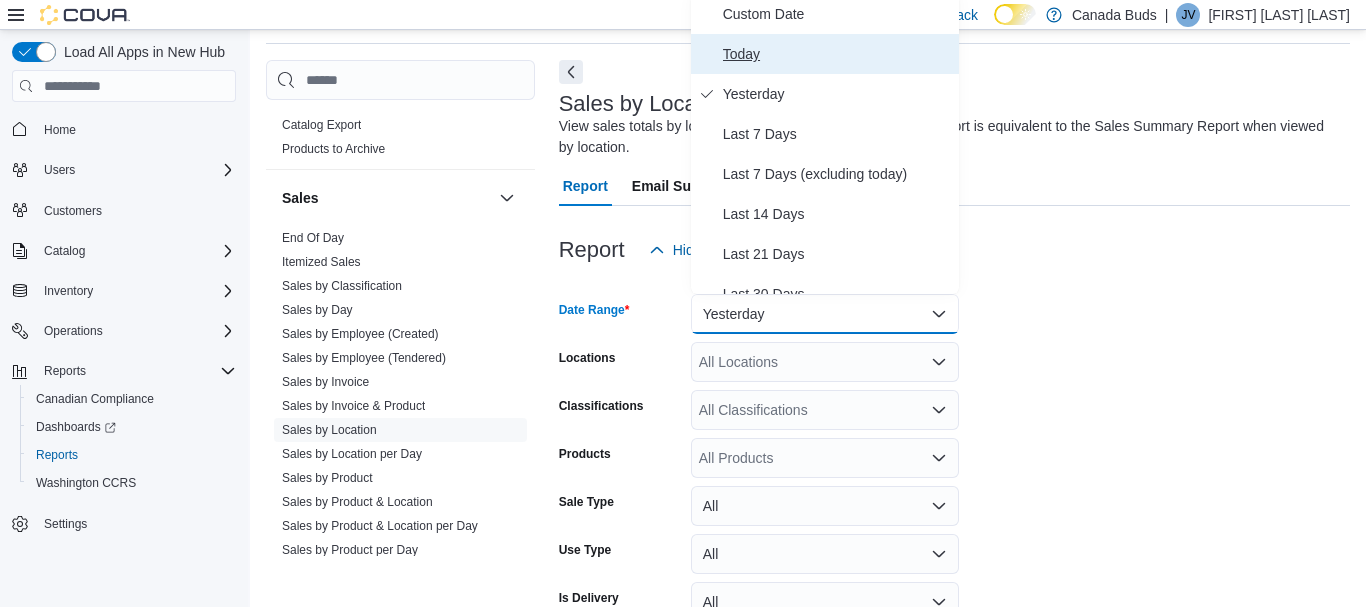 click on "Today" at bounding box center [837, 54] 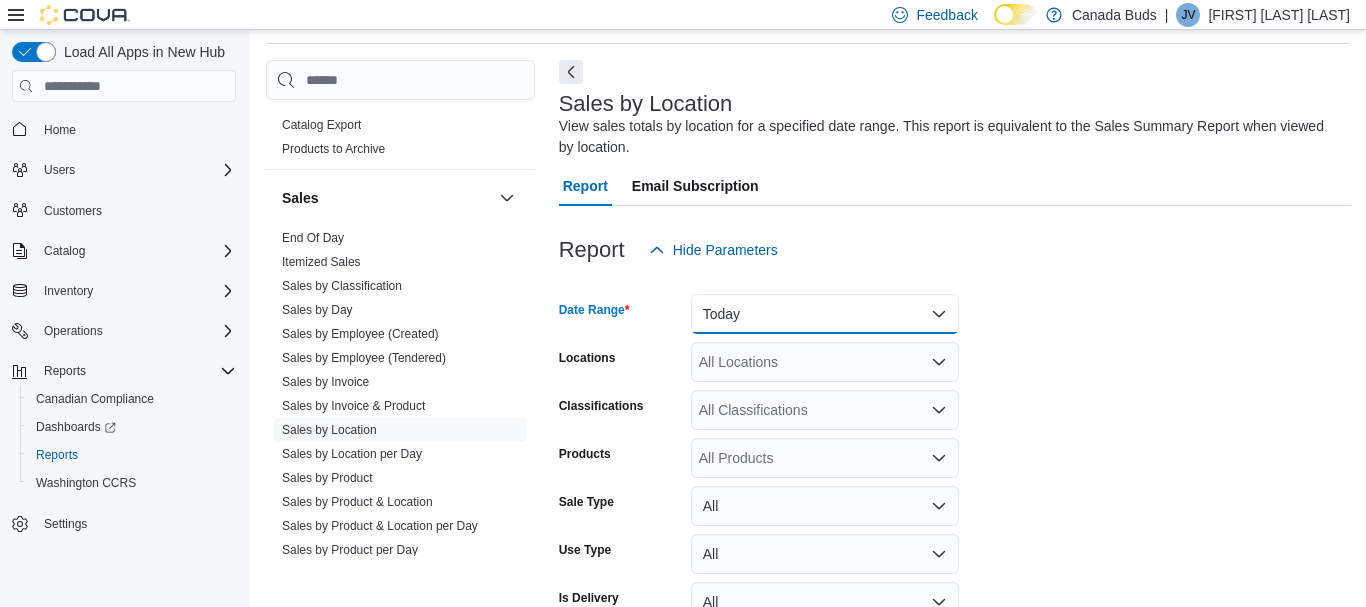 scroll, scrollTop: 178, scrollLeft: 0, axis: vertical 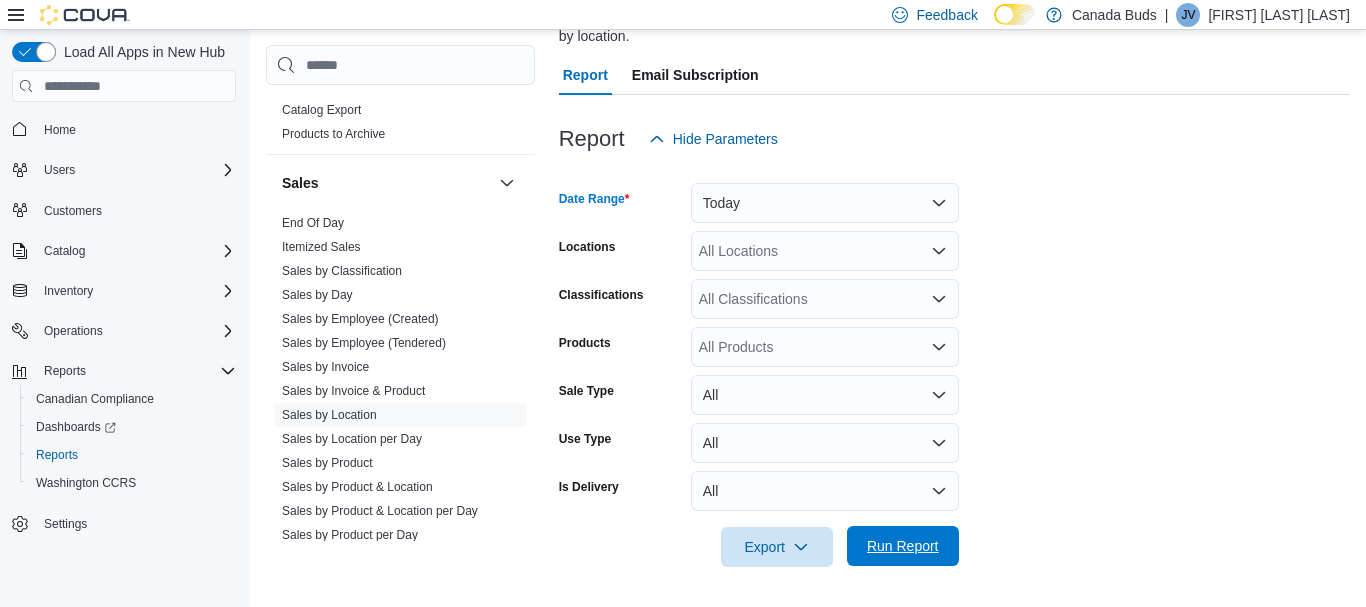 click on "Run Report" at bounding box center (903, 546) 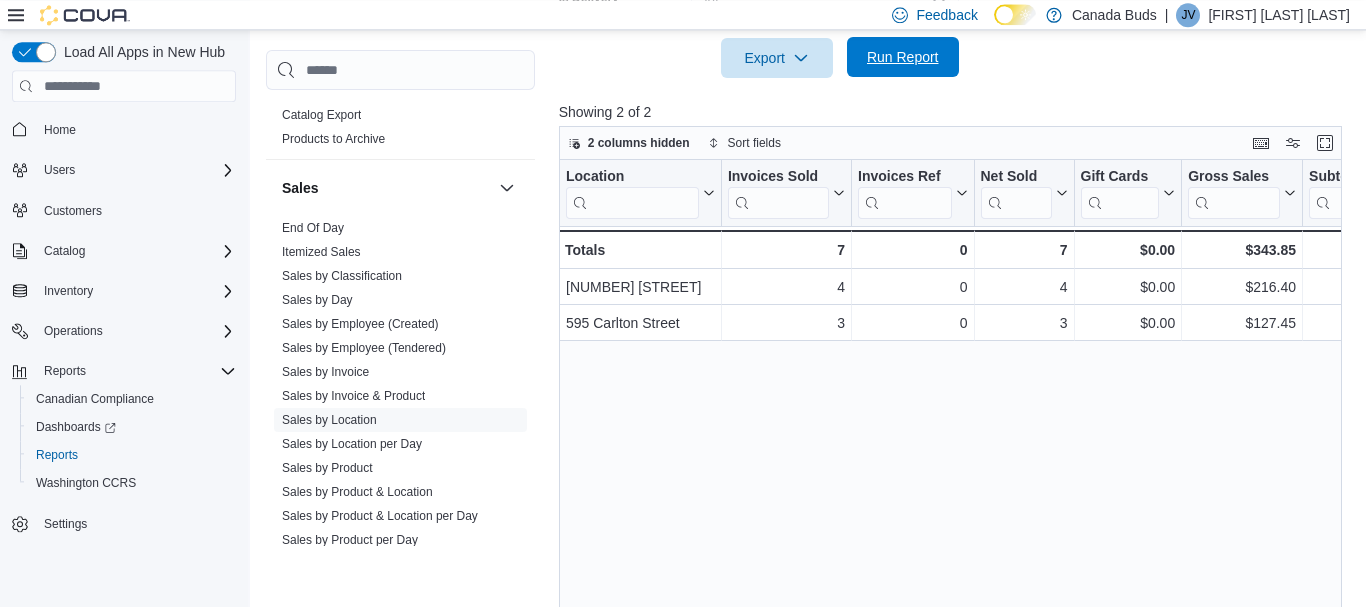 scroll, scrollTop: 668, scrollLeft: 0, axis: vertical 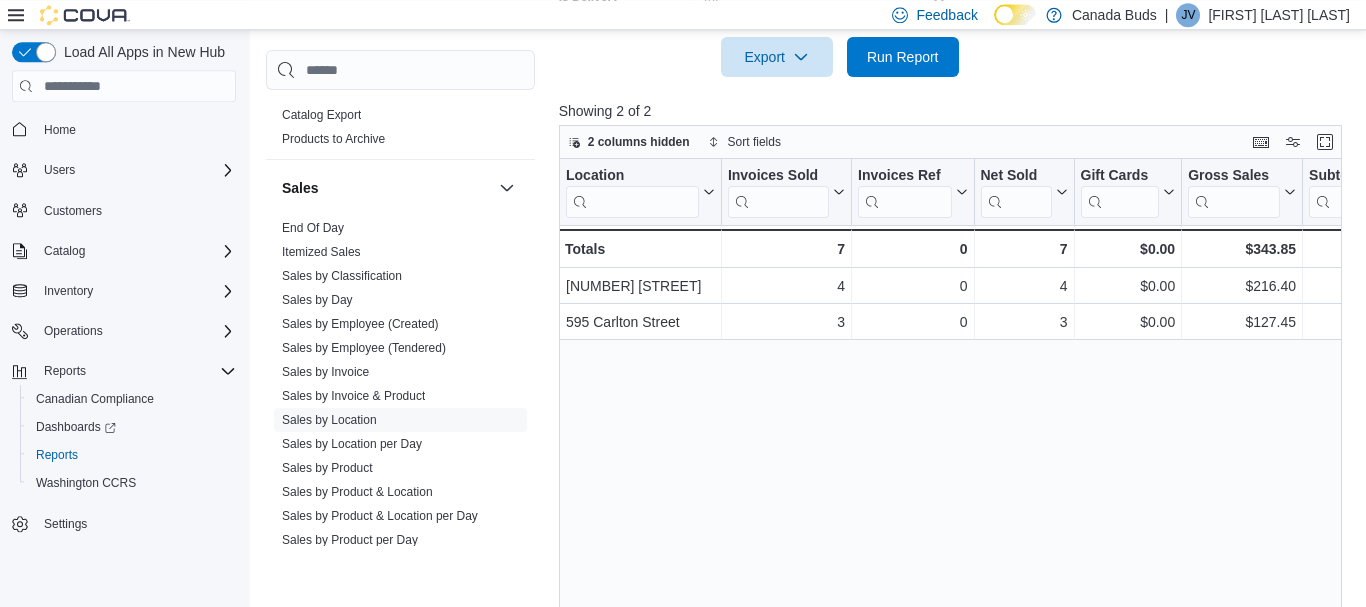 click on "Location Click to view column header actions Invoices Sold Click to view column header actions Invoices Ref Click to view column header actions Net Sold Click to view column header actions Gift Cards Click to view column header actions Gross Sales Click to view column header actions Subtotal Click to view column header actions Total Tax Click to view column header actions Total Invoiced Click to view column header actions Total Cost Click to view column header actions Gross Profit Click to view column header actions Gross Margin Click to view column header actions Total Discount Click to view column header actions Markdown Percent Click to view column header actions Items Per Transaction Click to view column header actions Qty Per Transaction Click to view column header actions Transaction Average Click to view column header actions Cashback Click to view column header actions Loyalty Redemptions Click to view column header actions Cova Pay Click to view column header actions ON HST Tips [NUMBER] [STREET] -" at bounding box center [950, 385] 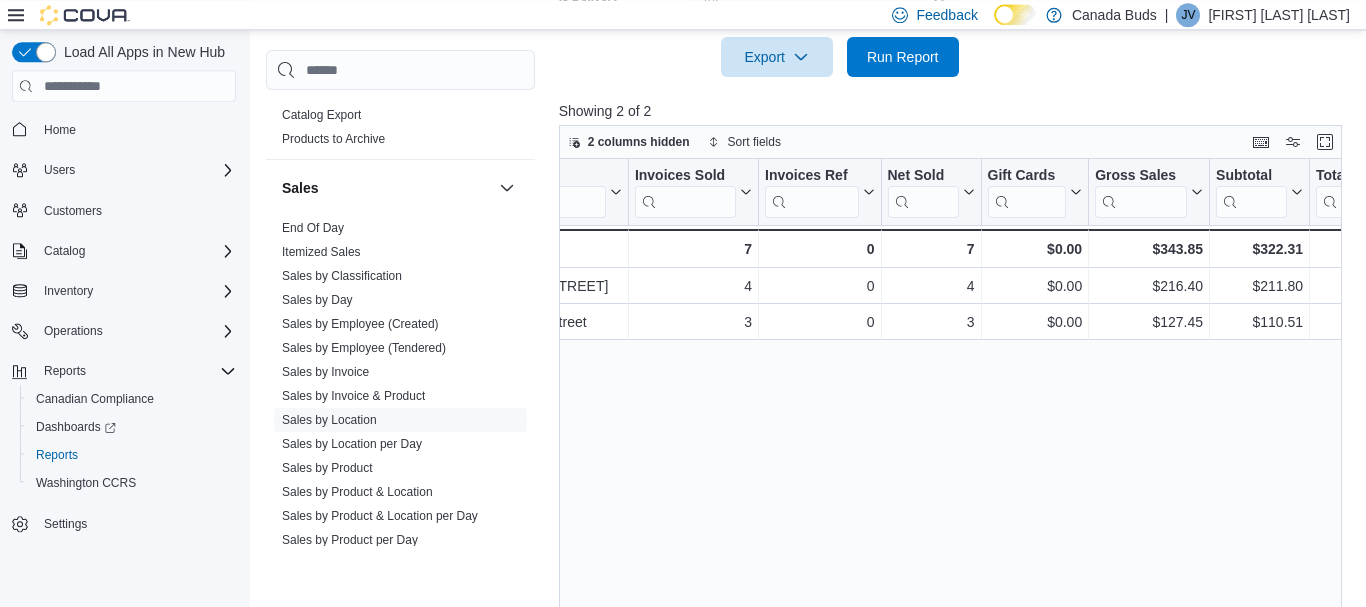 scroll, scrollTop: 0, scrollLeft: 0, axis: both 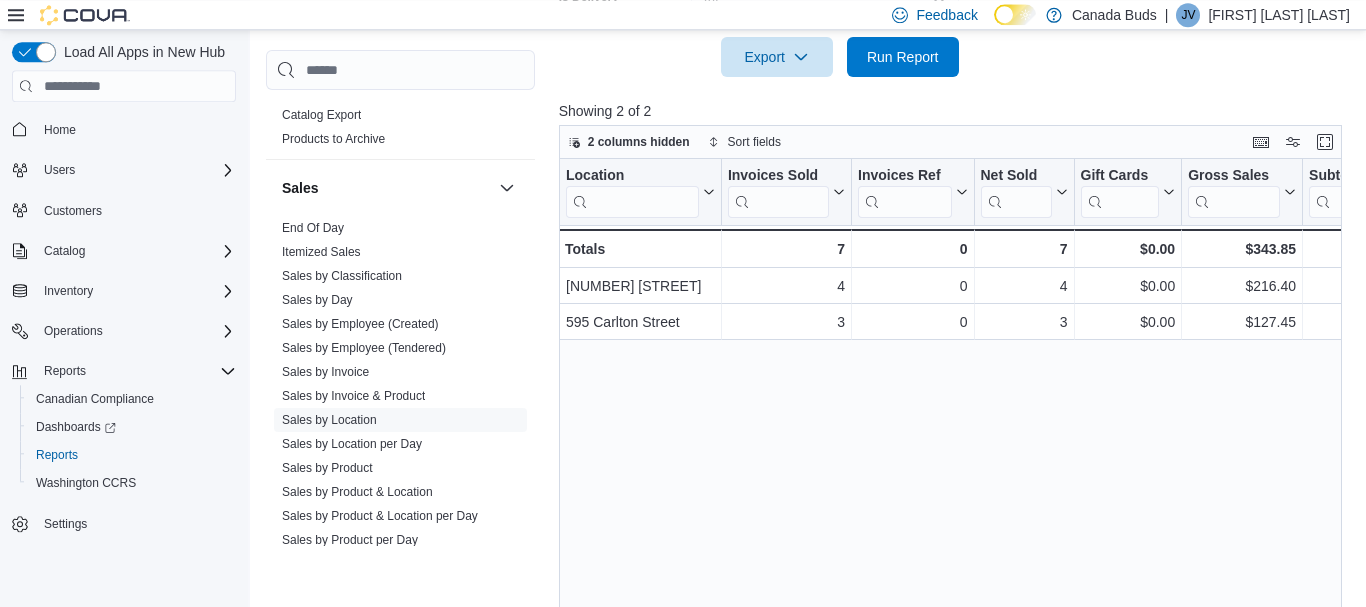click at bounding box center [954, 89] 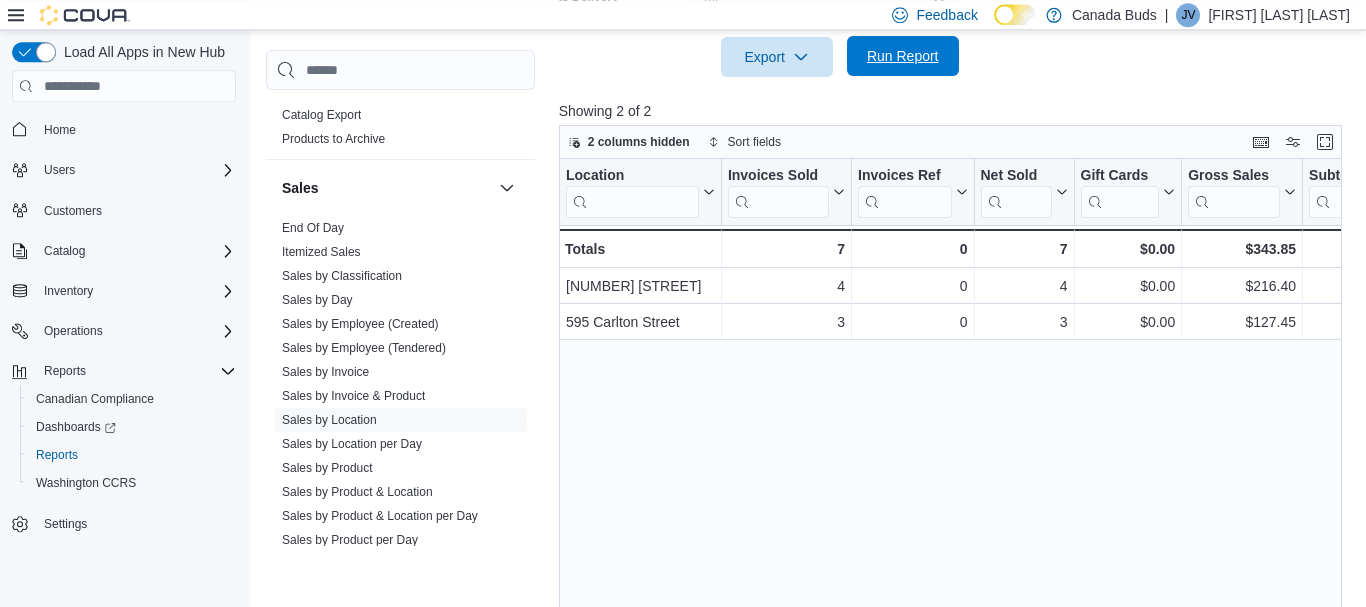 click on "Run Report" at bounding box center (903, 56) 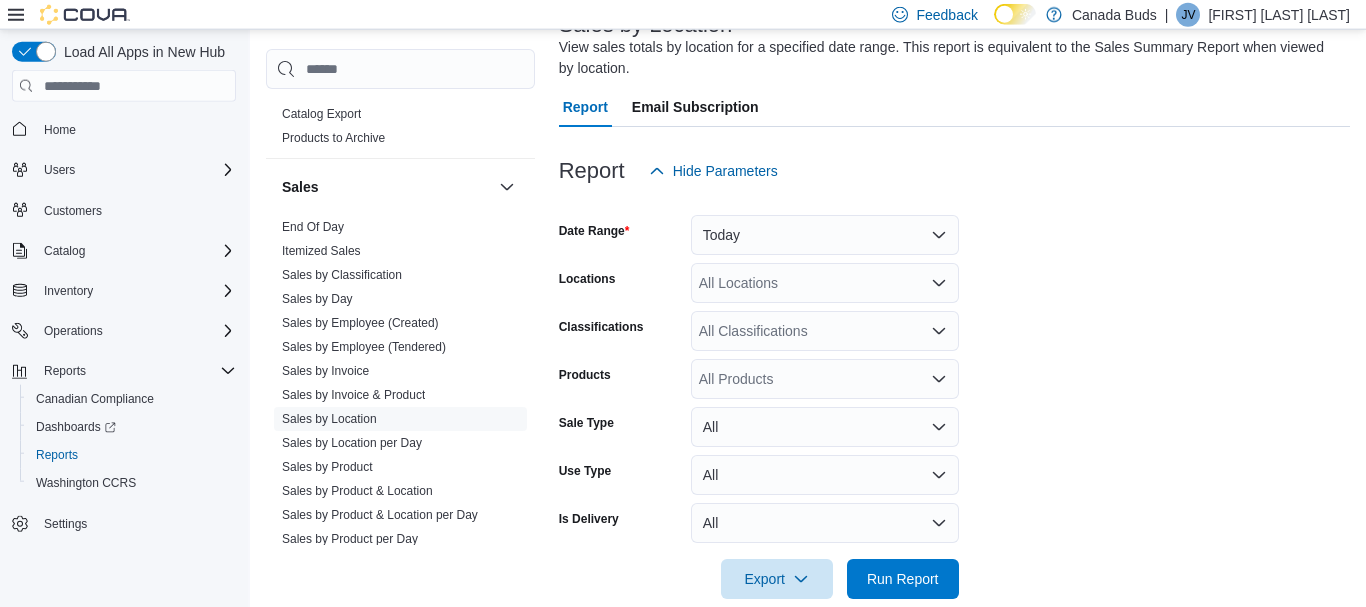 scroll, scrollTop: 0, scrollLeft: 0, axis: both 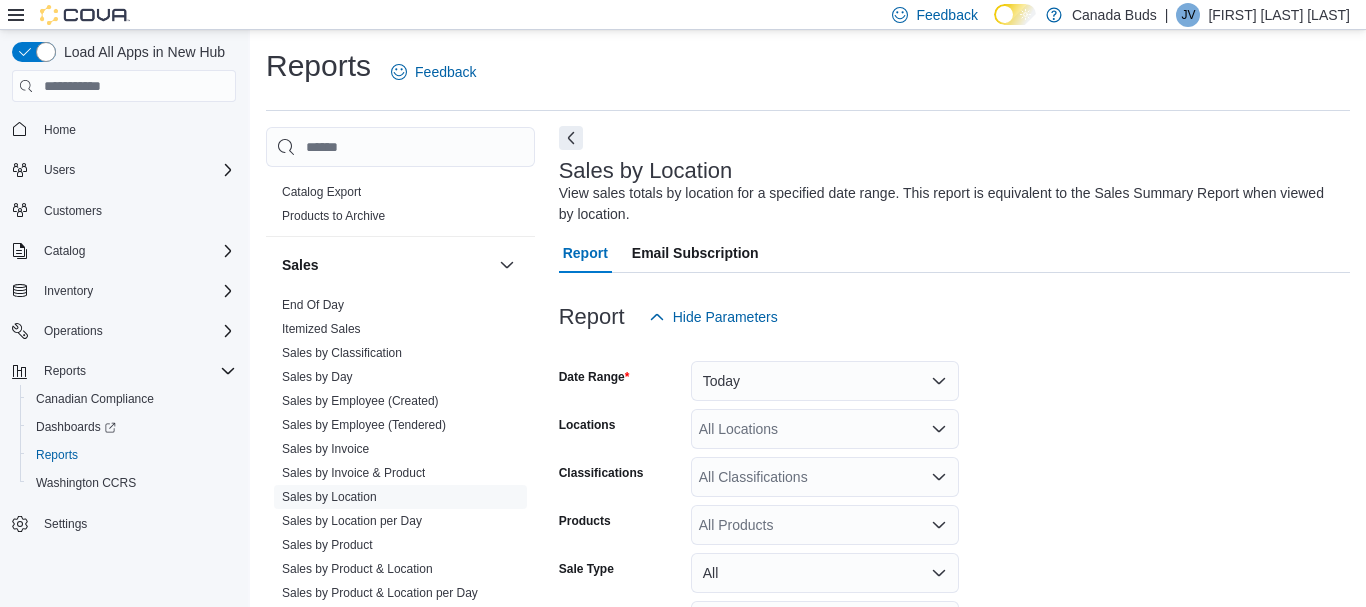 click on "Reports Feedback Cash Management Cash Management Cash Out Details Compliance OCS Transaction Submission Details Cova Pay Canada Fee and Settlement Summary - Online Fee and Settlement Summary - POS Merchant Statement Payment and Settlement Details Payout History Tips by Budtender per Day Transaction Details Customer Customer Activity List Customer Loyalty Points Customer Purchase History Customer Queue New Customers Discounts & Promotions Discounts Promotion Details Promotions Finance GL Account Totals GL Transactions Inventory Inventory Adjustments Inventory by Product Historical Inventory Count Details Inventory On Hand by Package Inventory On Hand by Product Inventory Transactions Package Details Package History Product Expirations Purchase Orders Reorder Transfers Loyalty Loyalty Adjustments Loyalty Redemption Values OCM OCM Weekly Inventory Pricing Price Sheet Products Catalog Export Products to Archive Sales End Of Day Itemized Sales Sales by Classification Sales by Day Sales by Employee (Created) Taxes" at bounding box center [808, 662] 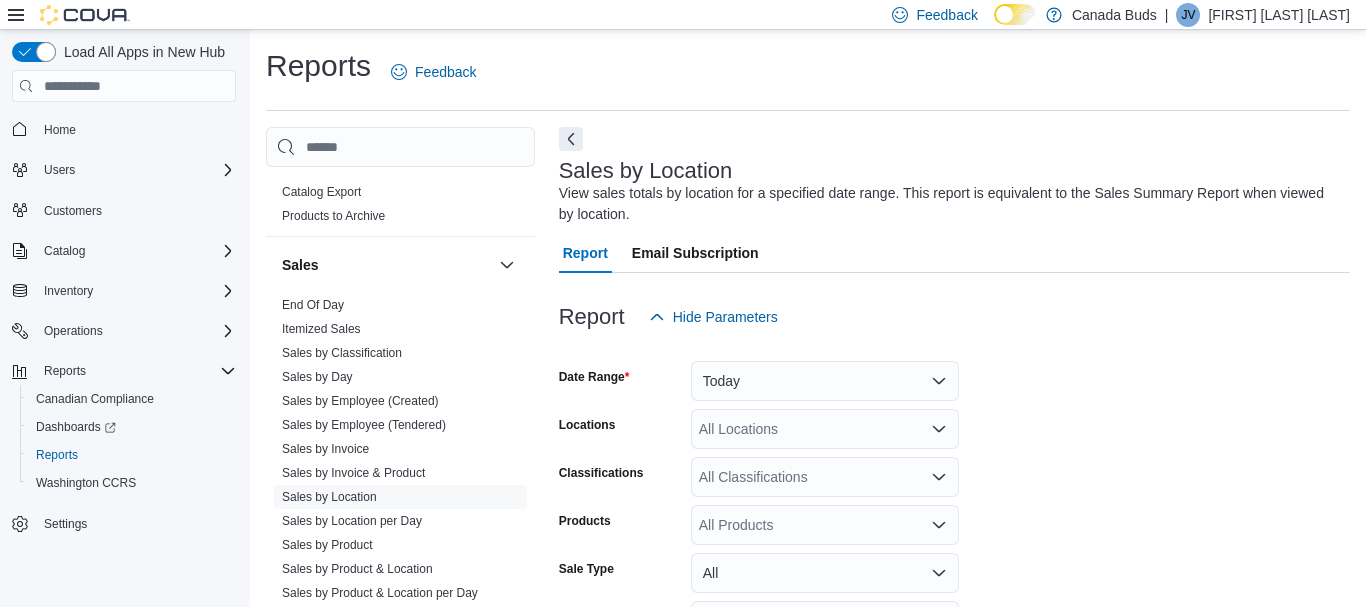 click on "View sales totals by location for a specified date range. This report is equivalent to the Sales Summary Report when viewed by location." at bounding box center (949, 204) 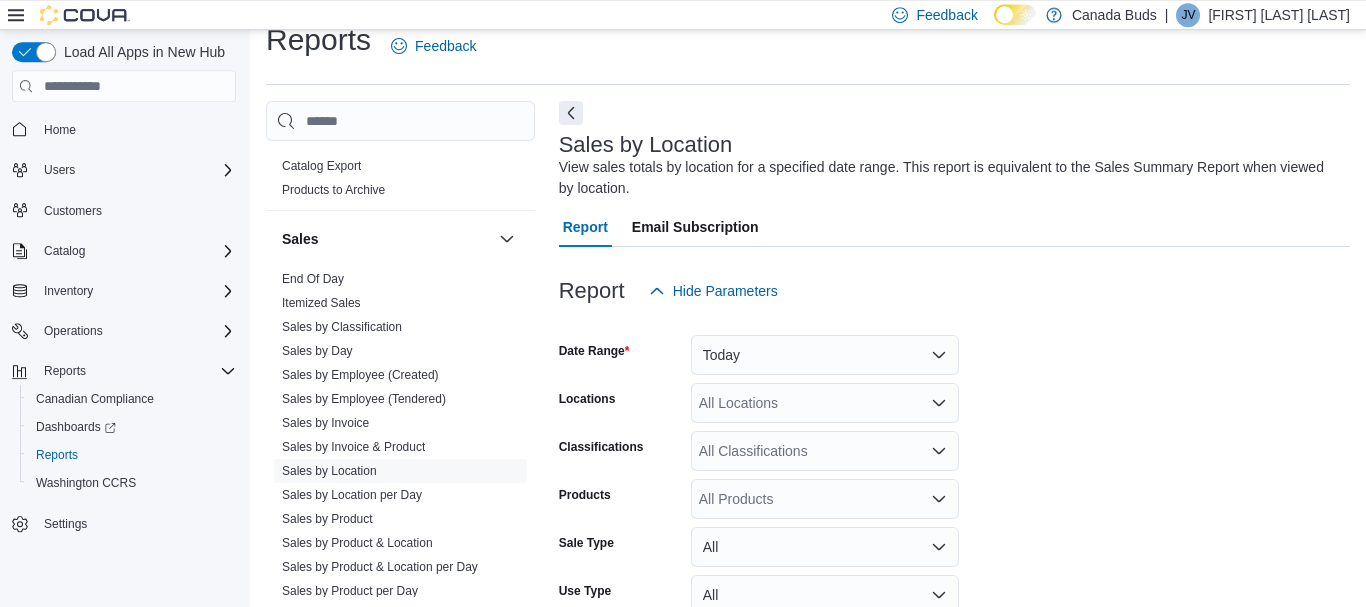 scroll, scrollTop: 0, scrollLeft: 0, axis: both 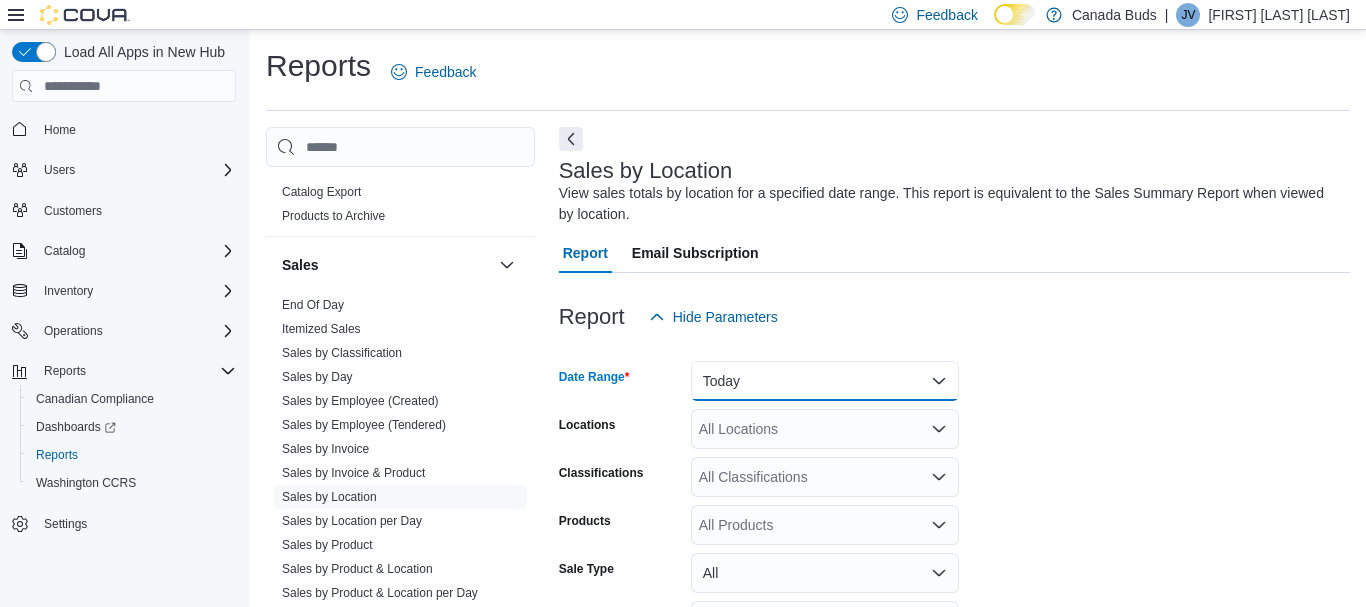 click on "Today" at bounding box center (825, 381) 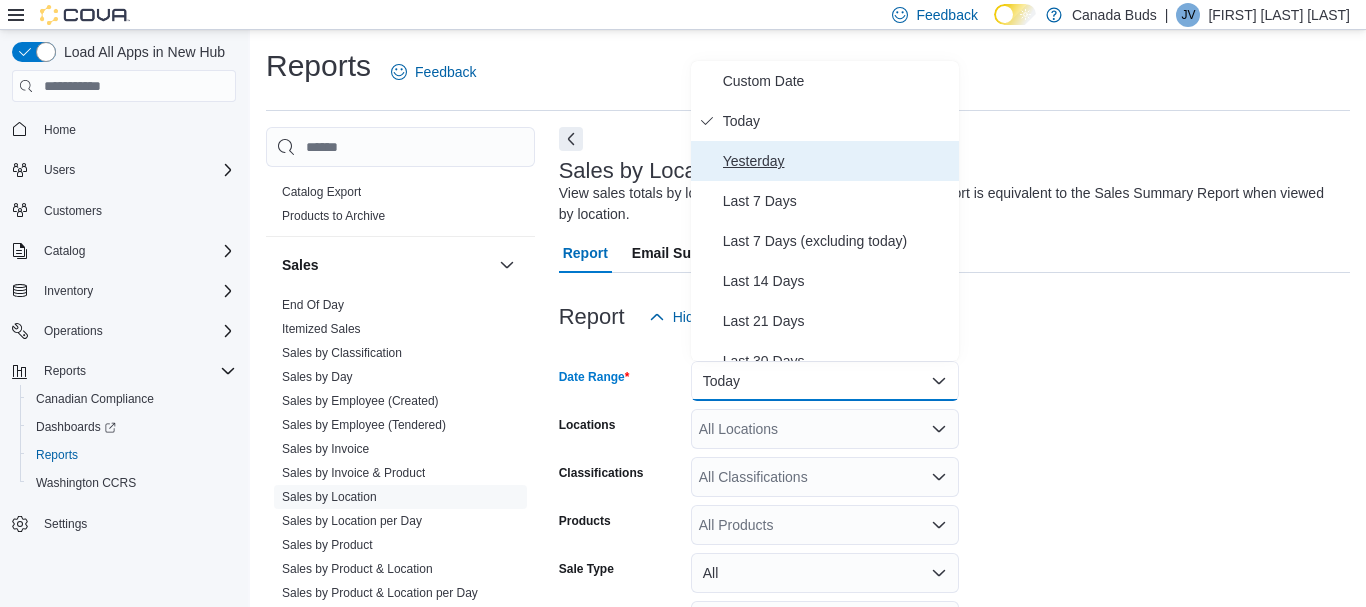 click on "Yesterday" at bounding box center [825, 161] 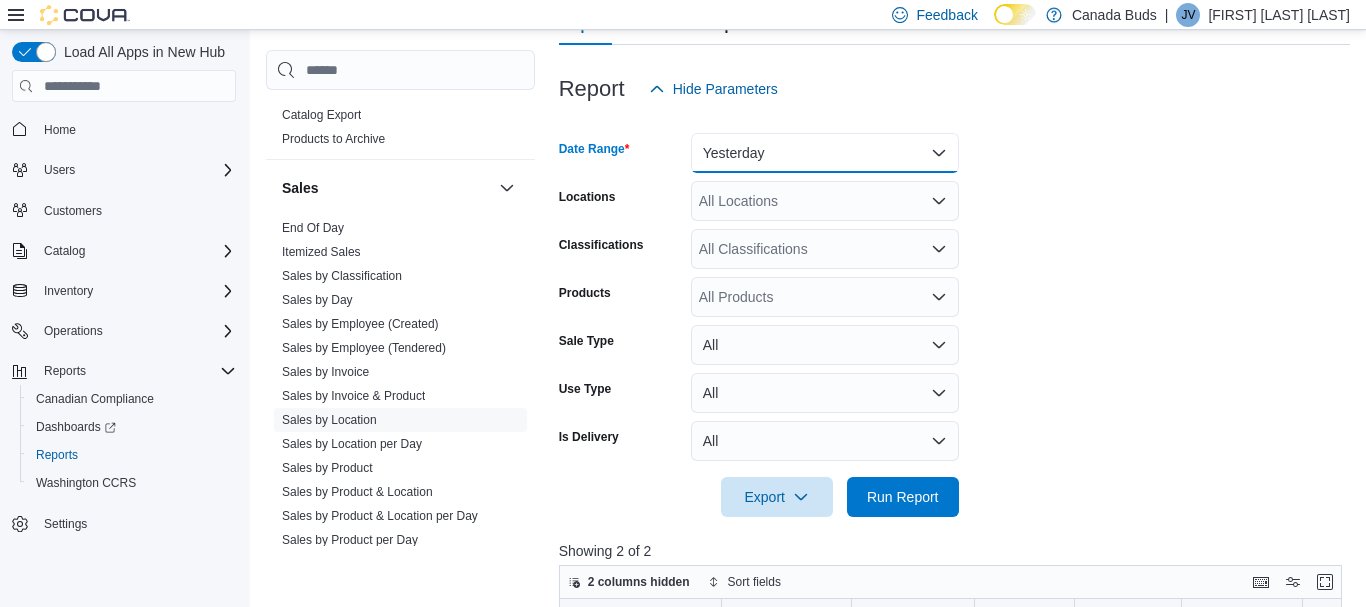 scroll, scrollTop: 245, scrollLeft: 0, axis: vertical 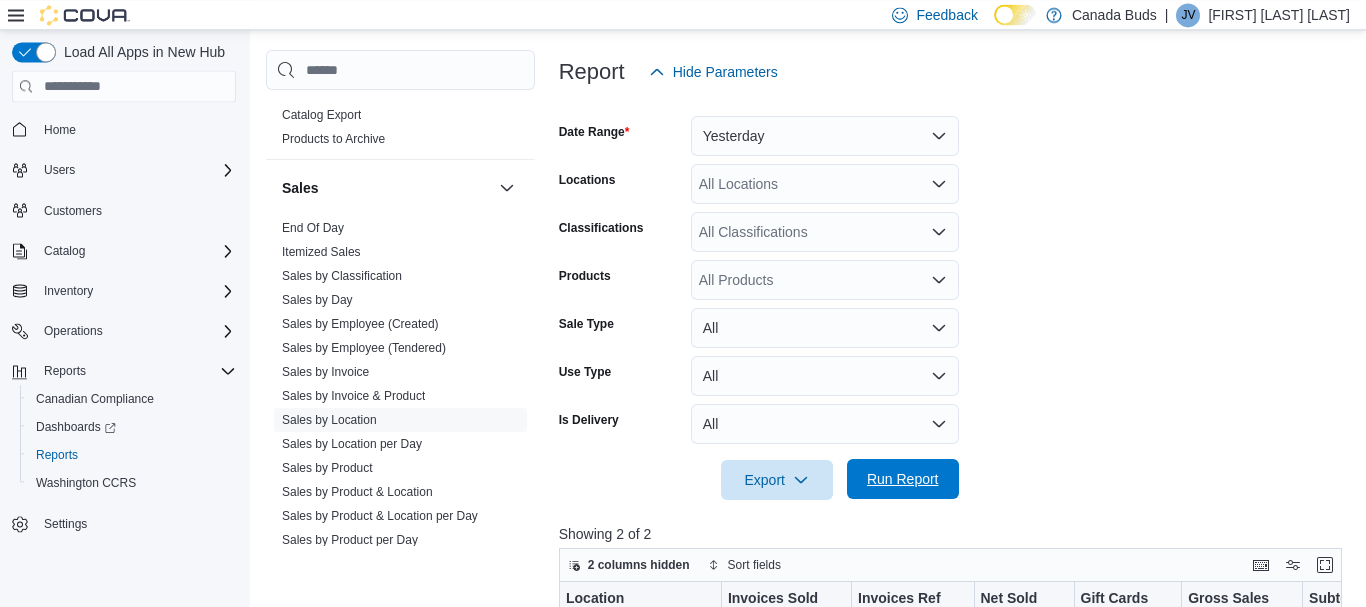 click on "Run Report" at bounding box center (903, 479) 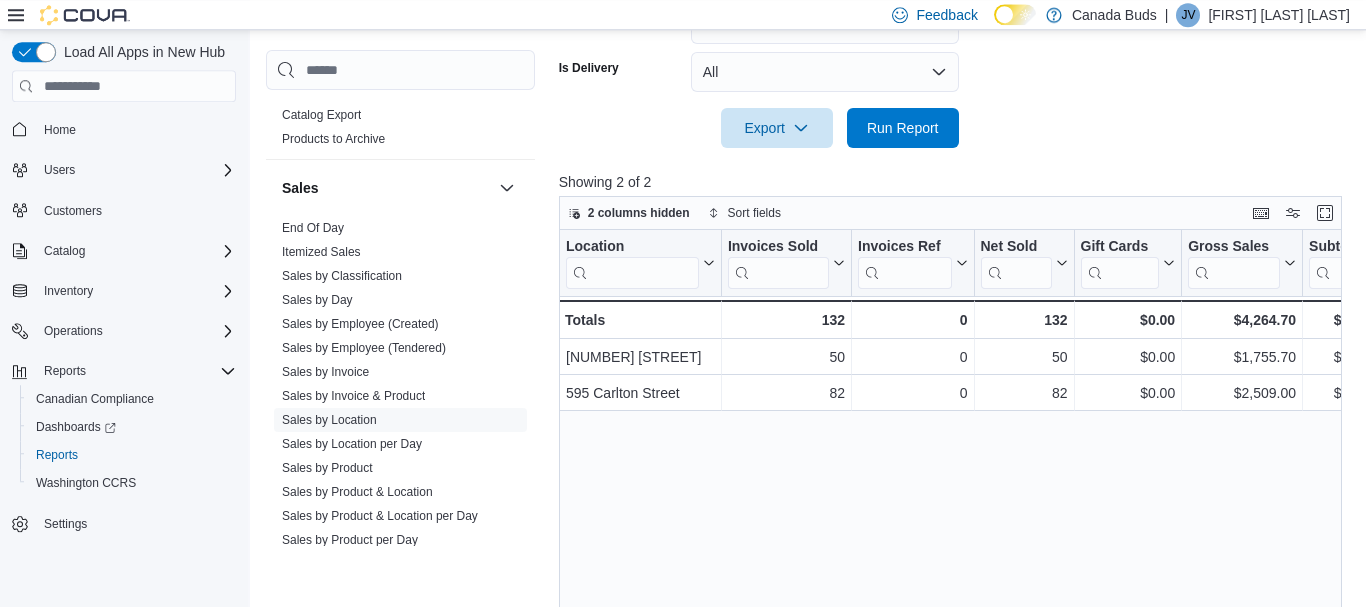 scroll, scrollTop: 605, scrollLeft: 0, axis: vertical 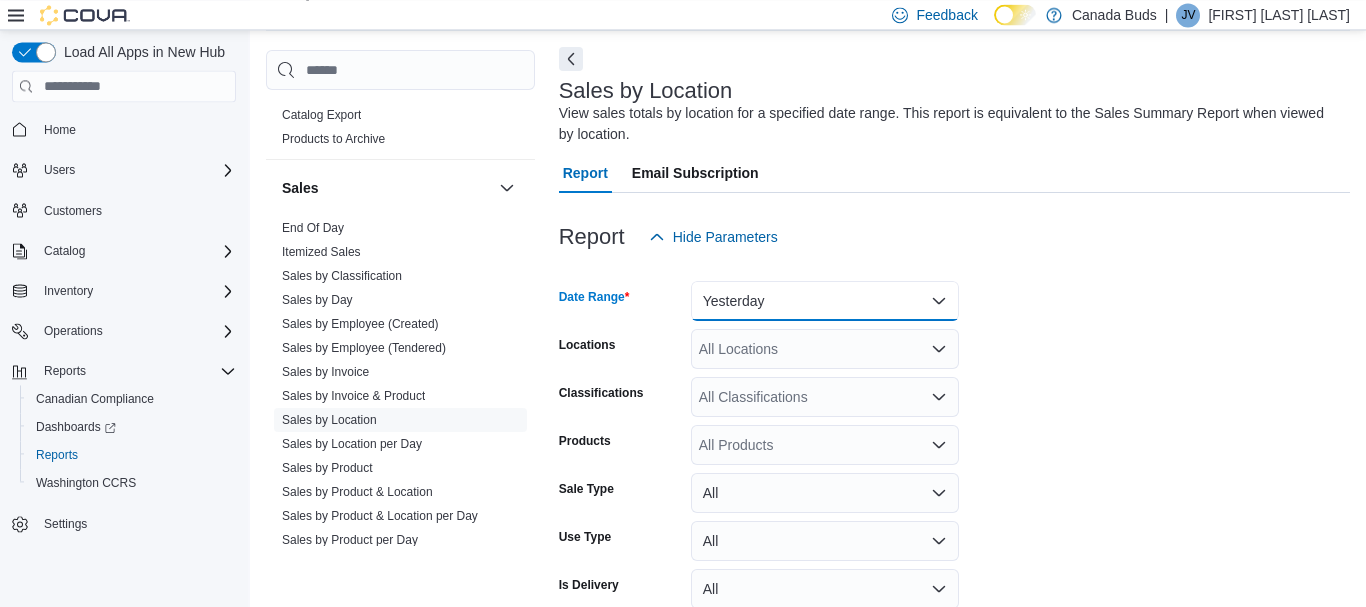 click on "Yesterday" at bounding box center (825, 301) 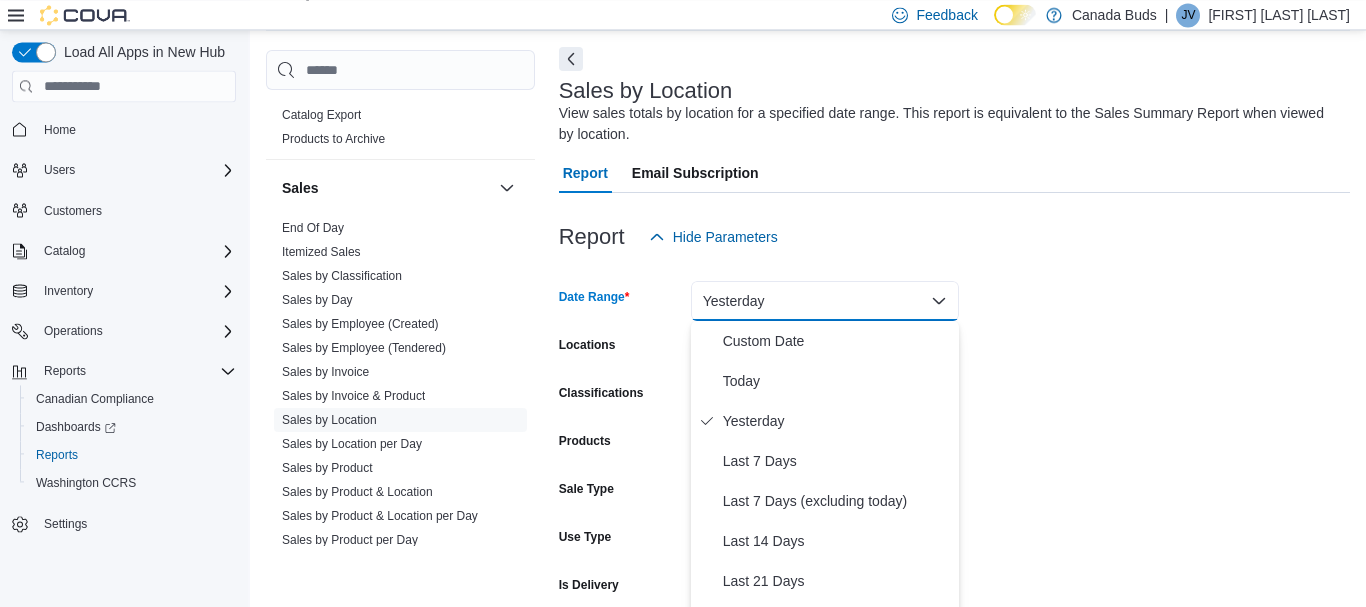 click on "Yesterday" at bounding box center (825, 301) 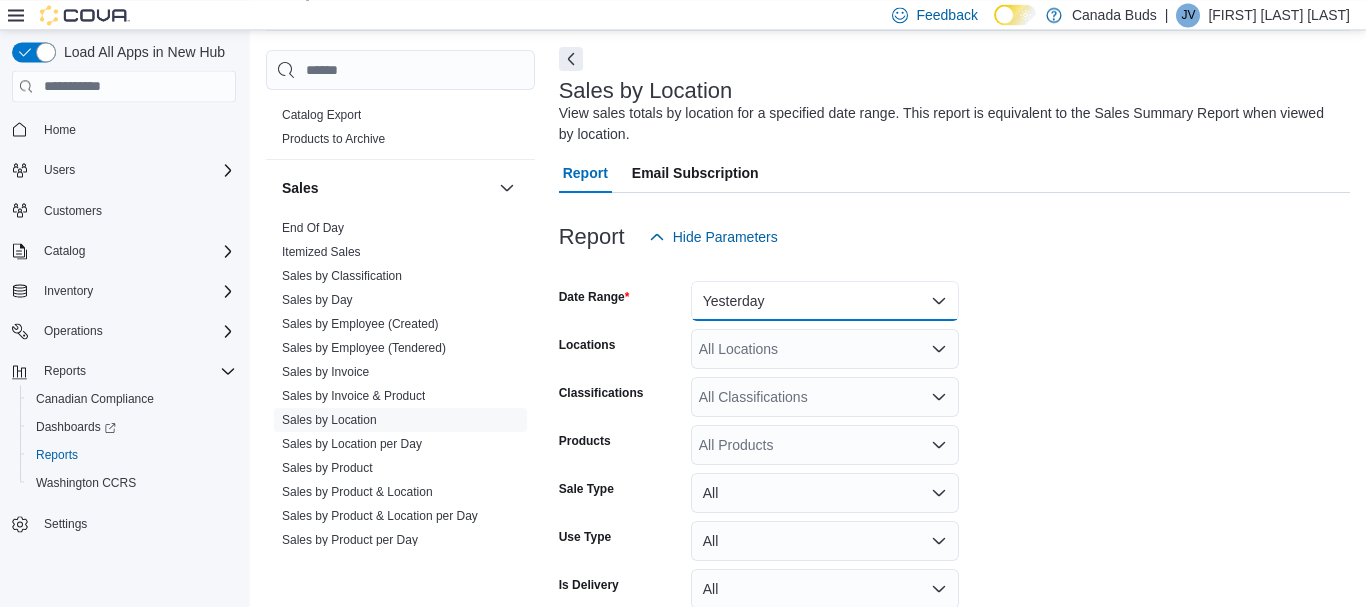 click on "Yesterday" at bounding box center (825, 301) 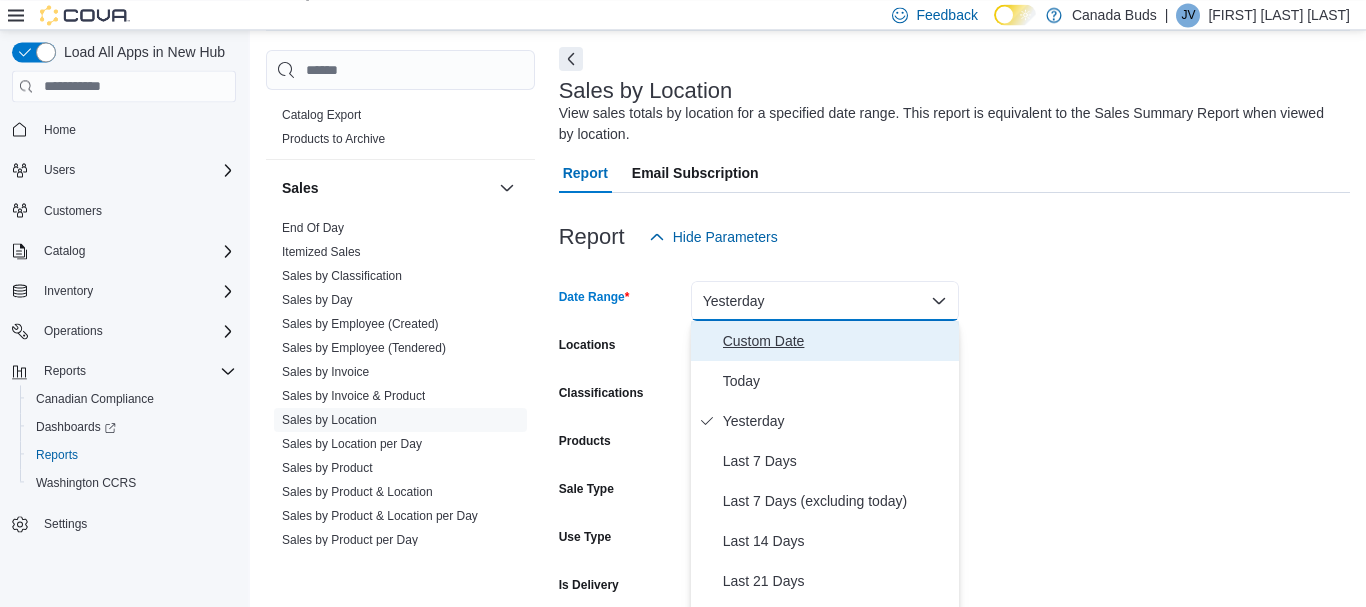 click on "Custom Date" at bounding box center (837, 341) 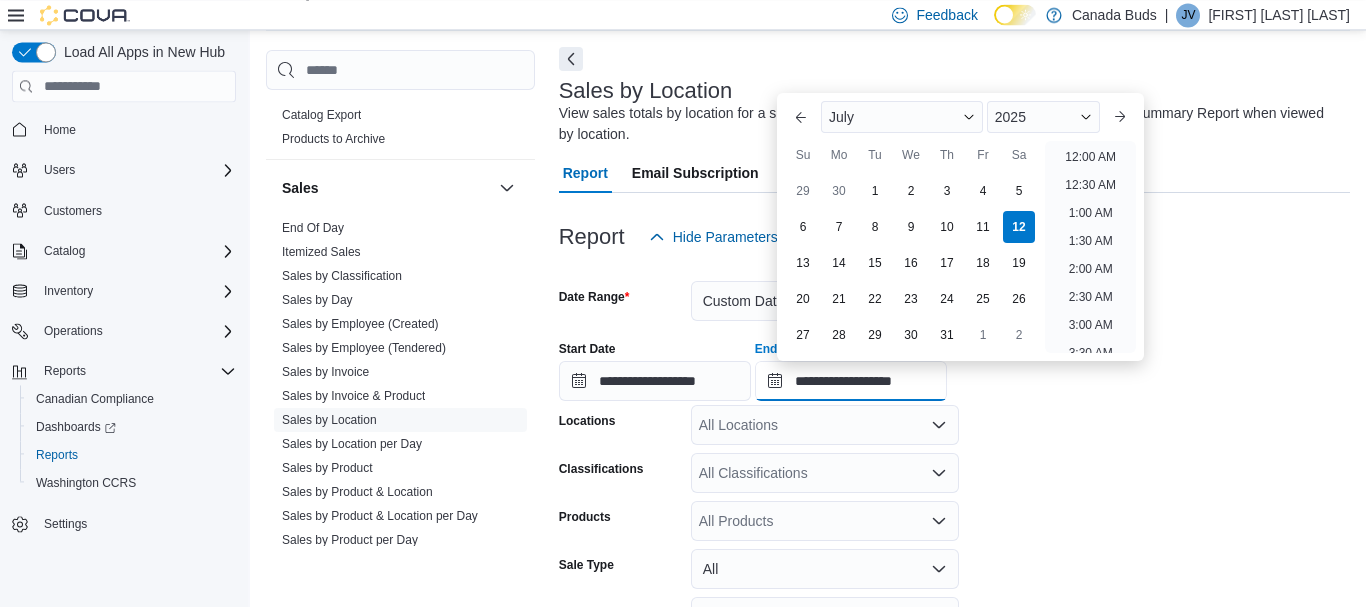 click on "**********" at bounding box center [851, 381] 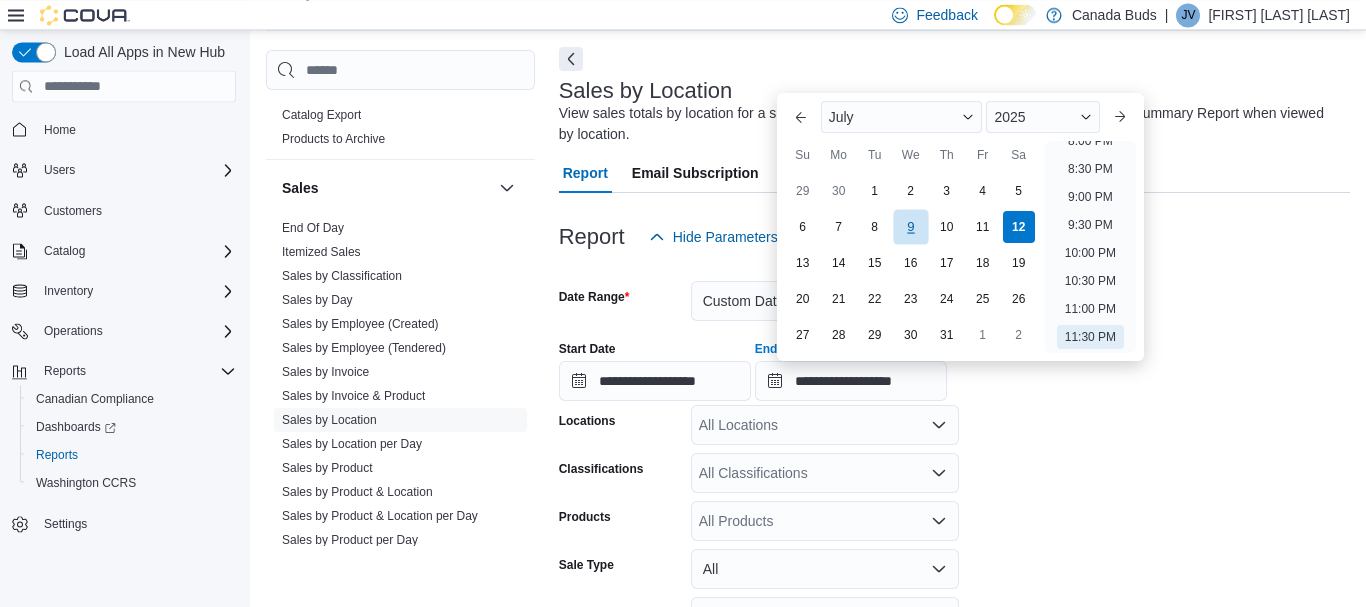 click on "9" at bounding box center [910, 227] 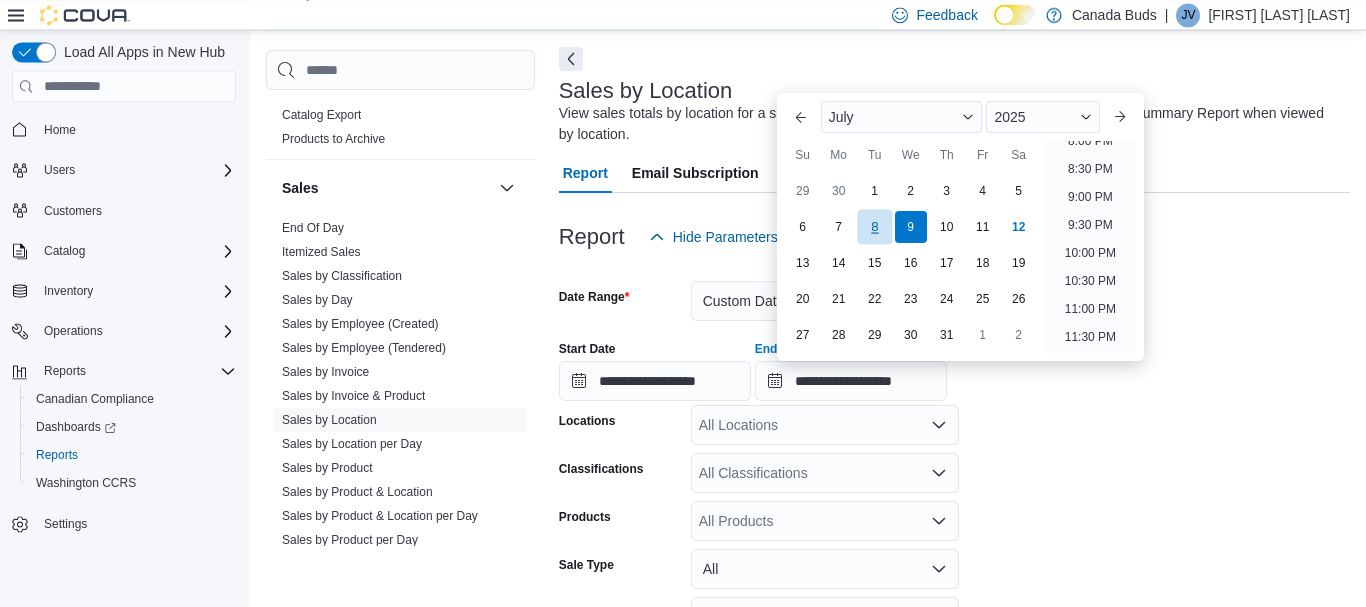 click on "8" at bounding box center [874, 227] 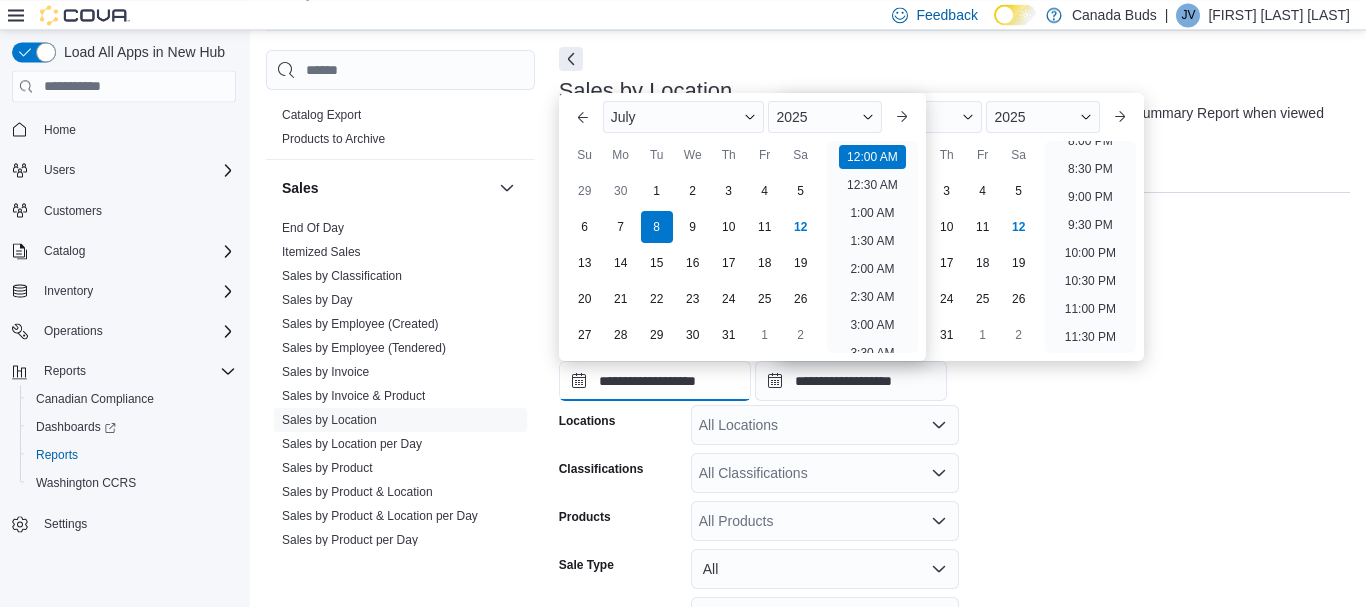 click on "**********" at bounding box center (655, 381) 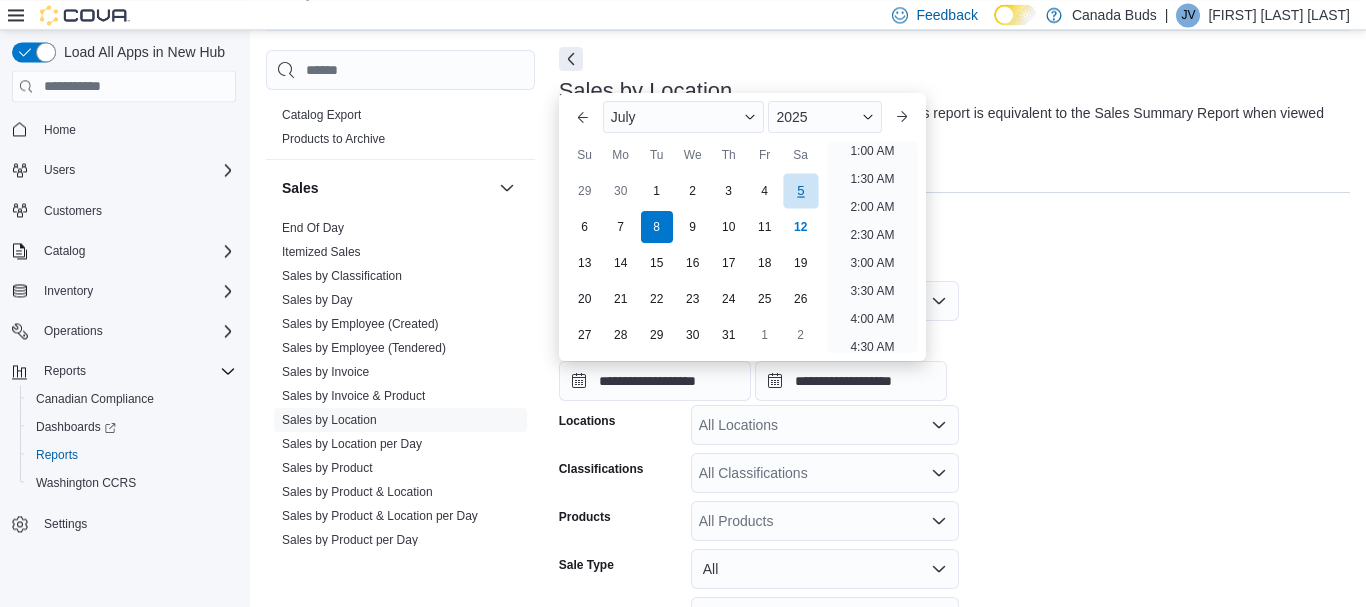 click on "5" at bounding box center [800, 191] 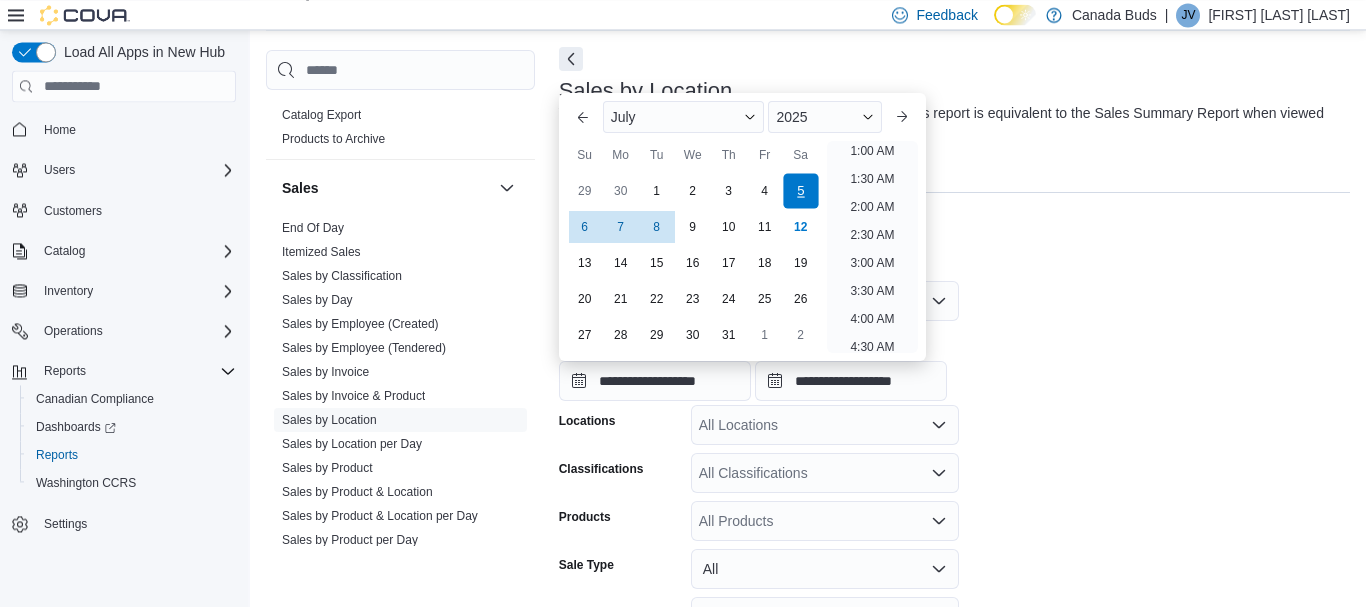 scroll, scrollTop: 4, scrollLeft: 0, axis: vertical 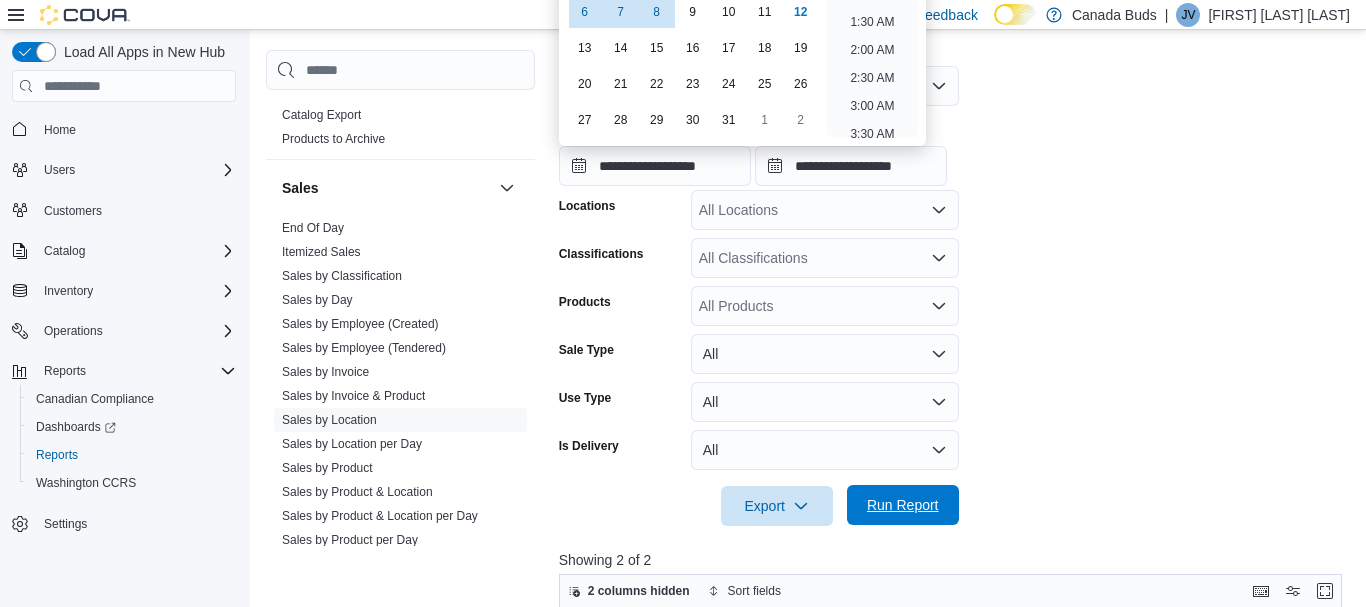 click on "Run Report" at bounding box center (903, 505) 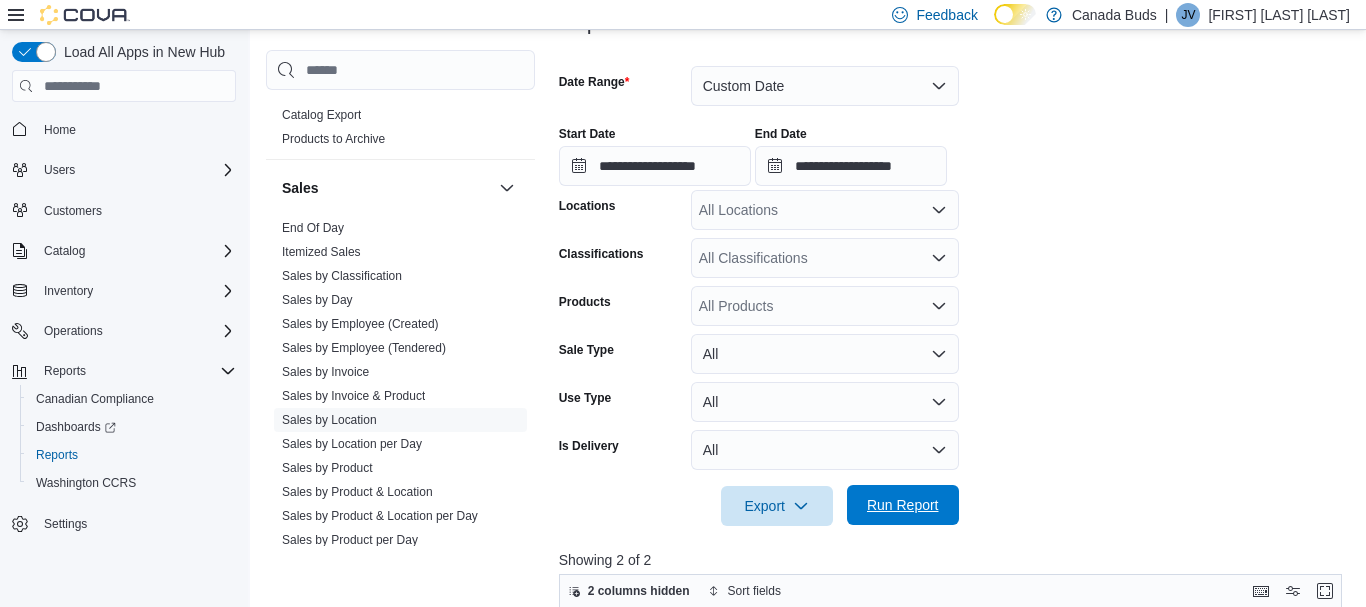 scroll, scrollTop: 540, scrollLeft: 0, axis: vertical 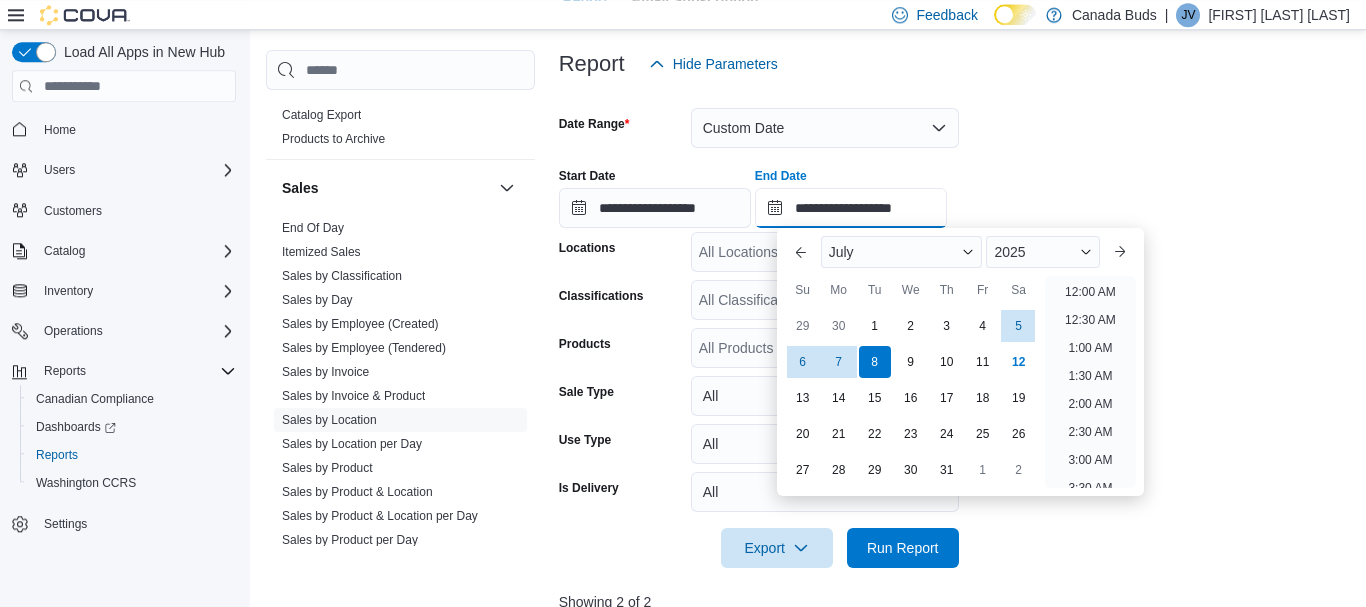 click on "**********" at bounding box center [851, 208] 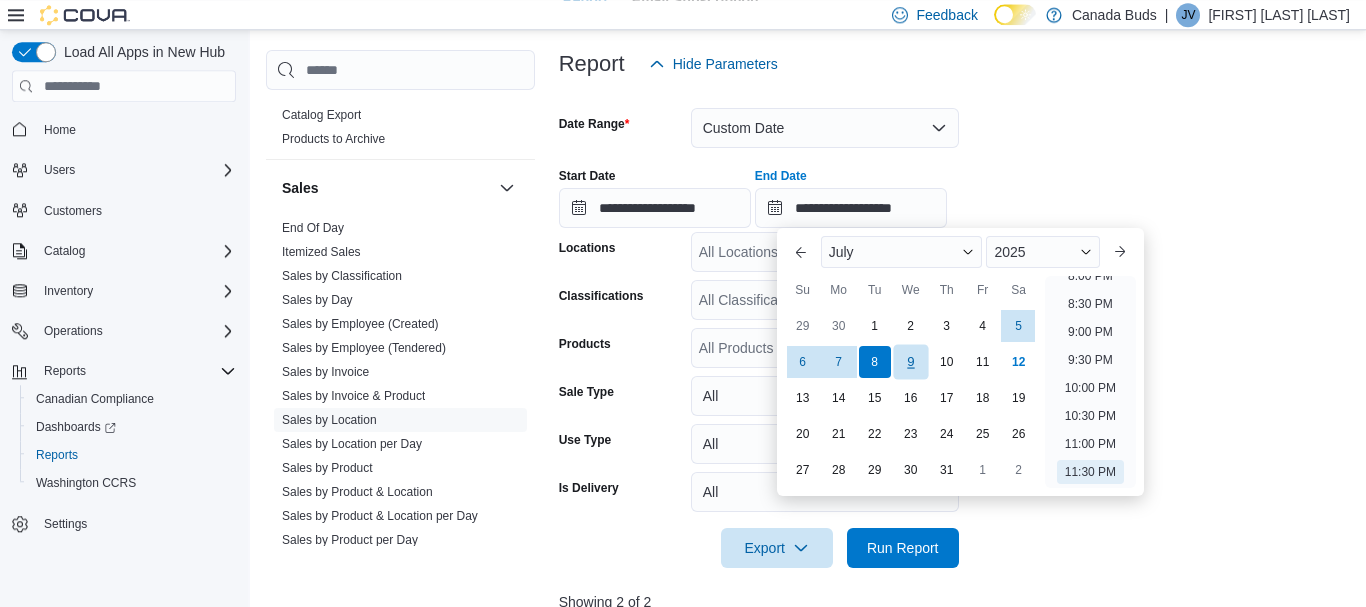 click on "9" at bounding box center (910, 362) 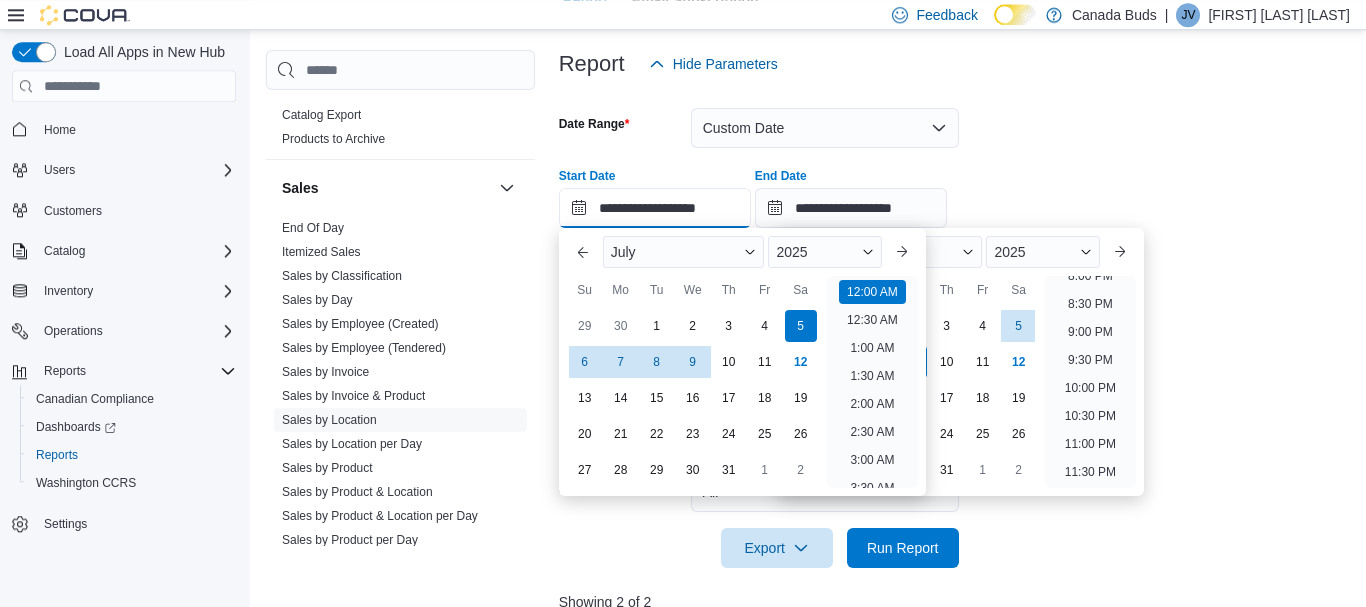 click on "**********" at bounding box center [655, 208] 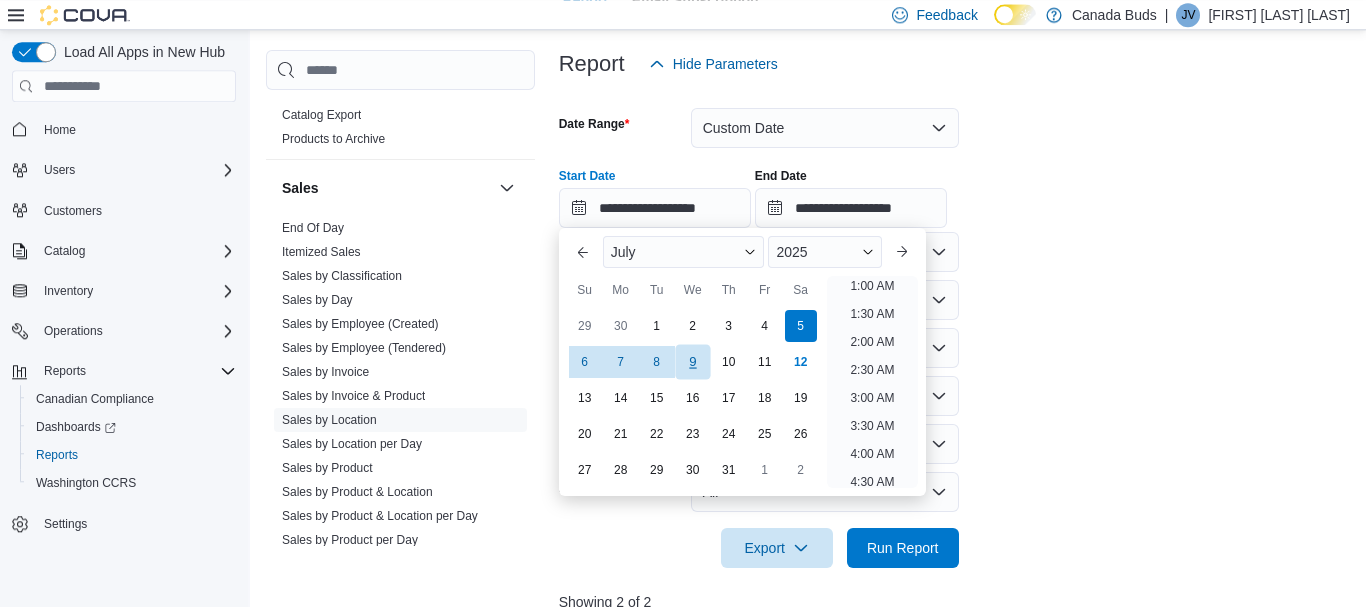 click on "9" at bounding box center [692, 362] 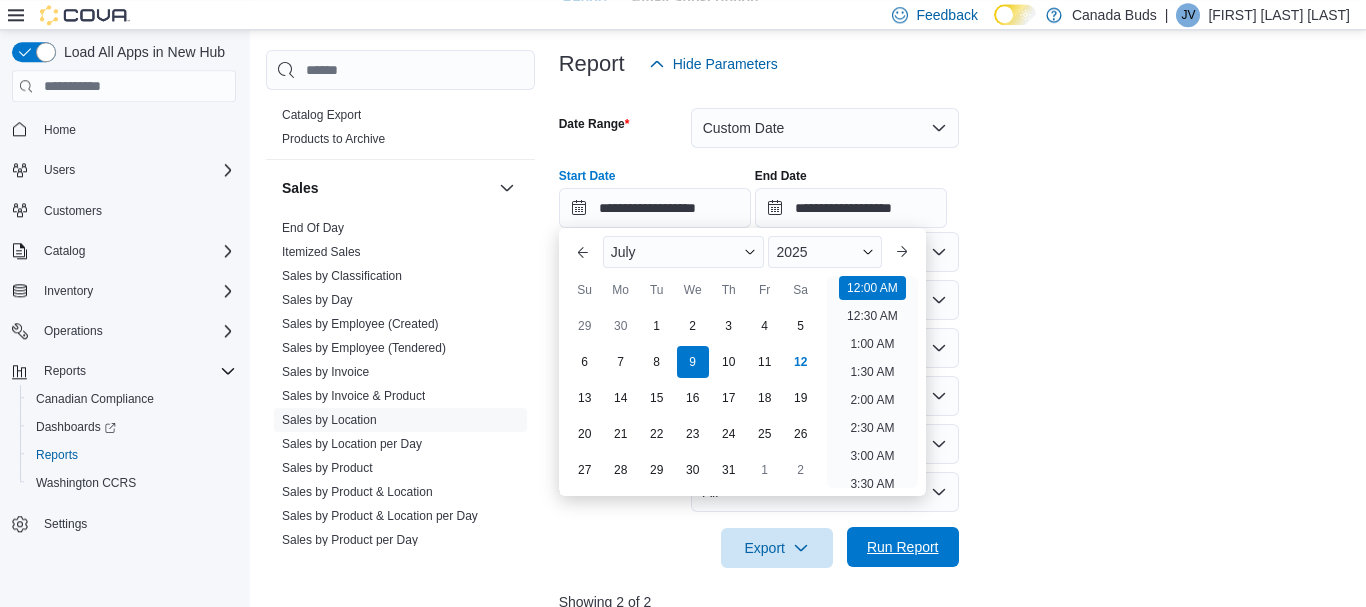 click on "Run Report" at bounding box center [903, 547] 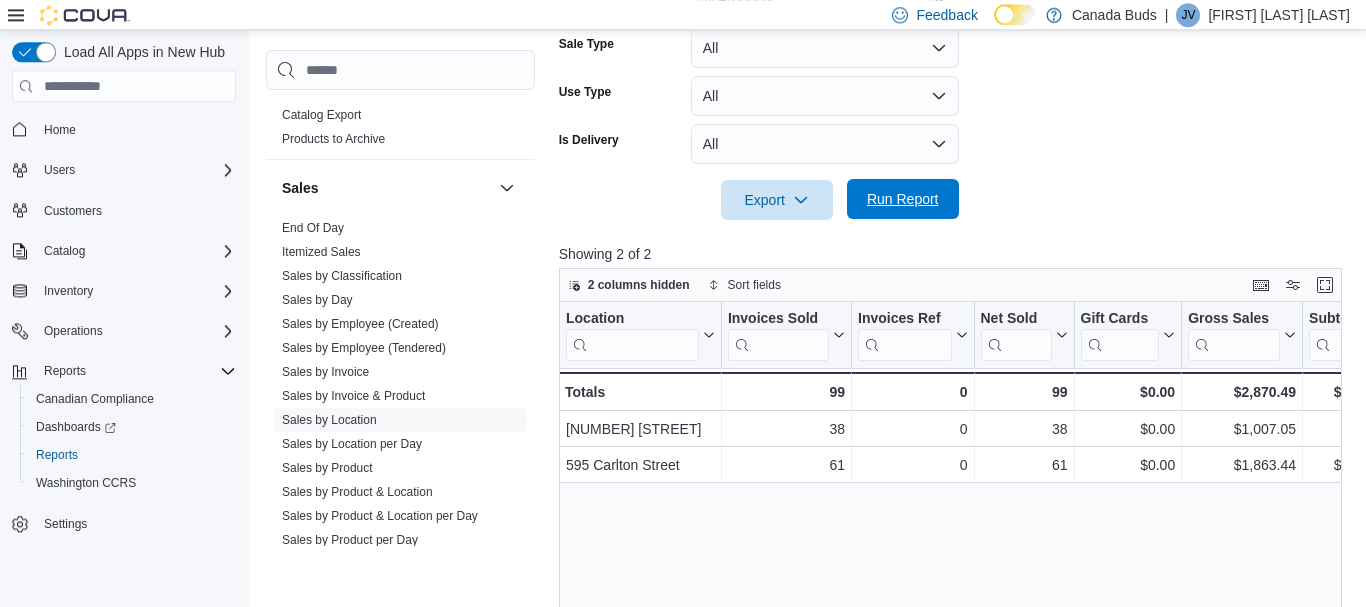 scroll, scrollTop: 764, scrollLeft: 0, axis: vertical 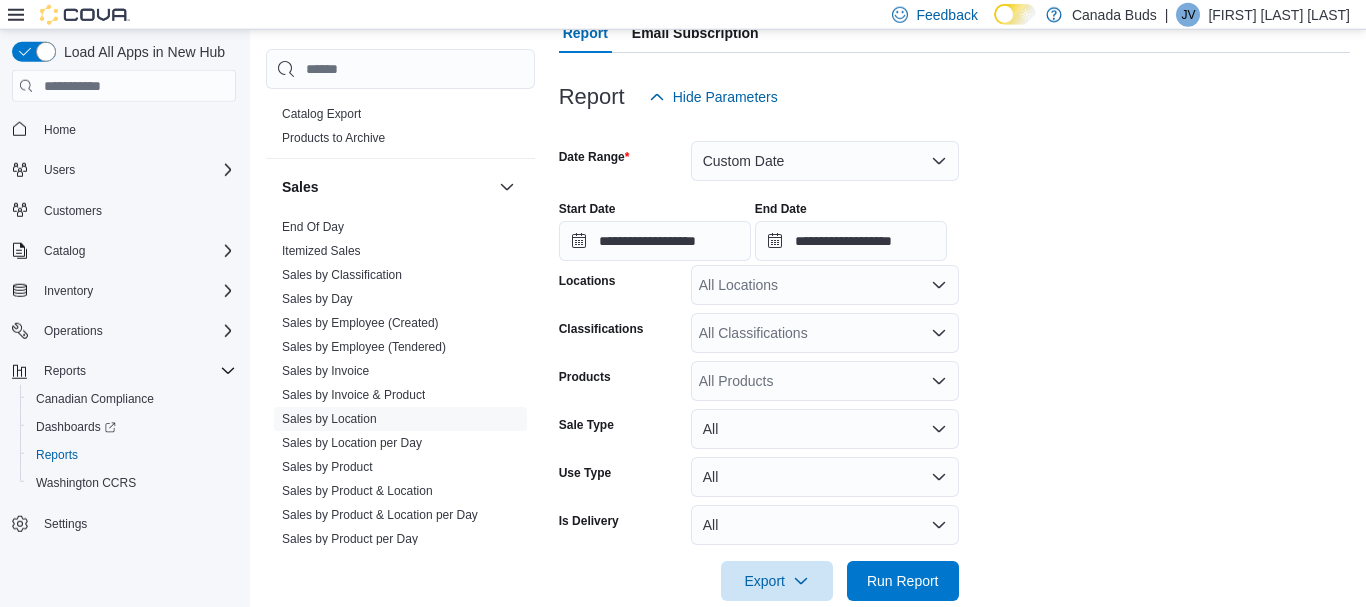drag, startPoint x: 660, startPoint y: 220, endPoint x: 660, endPoint y: 237, distance: 17 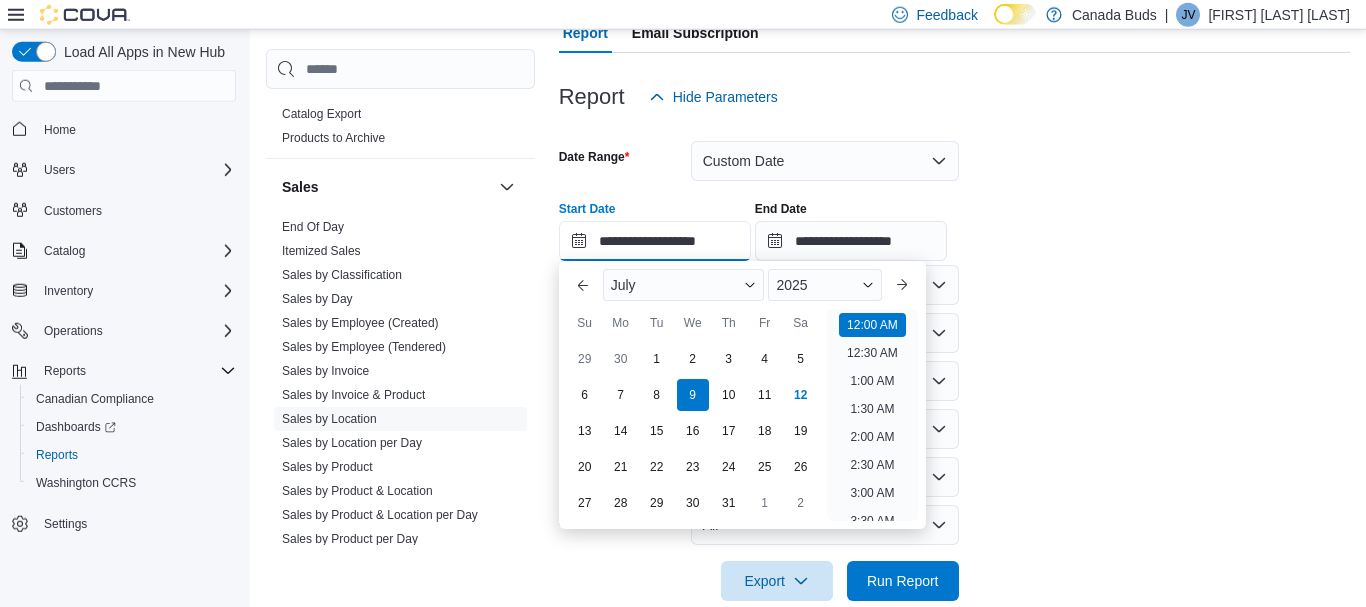 click on "**********" at bounding box center (655, 241) 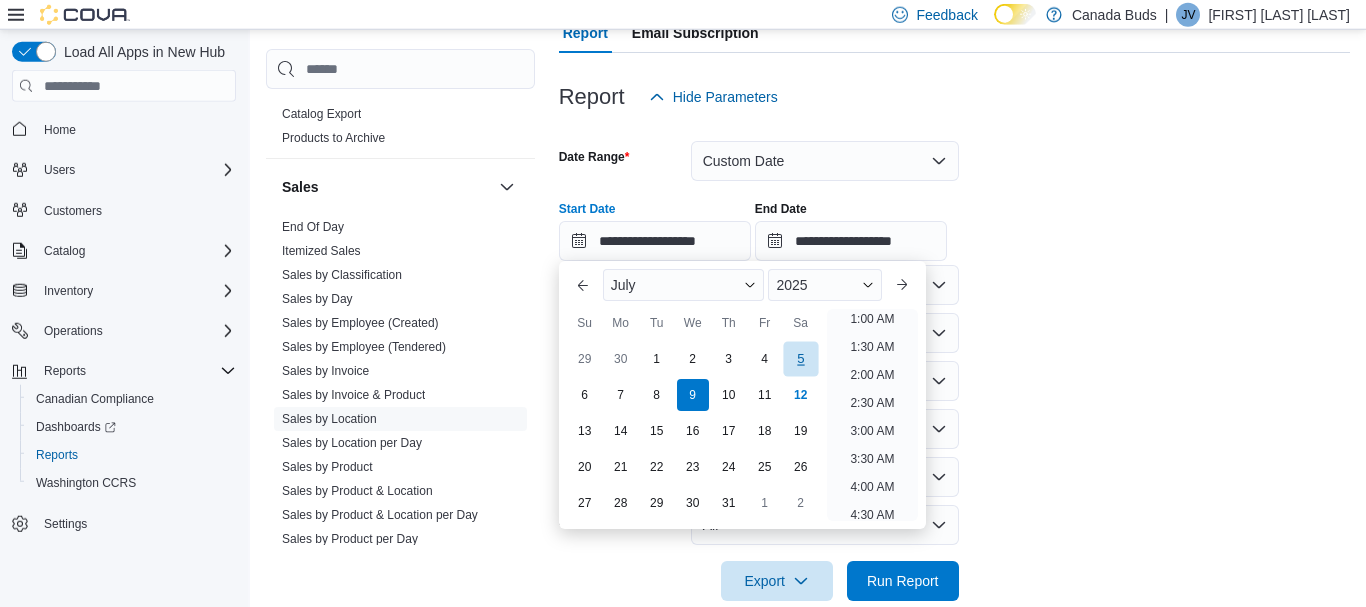 click on "5" at bounding box center [800, 359] 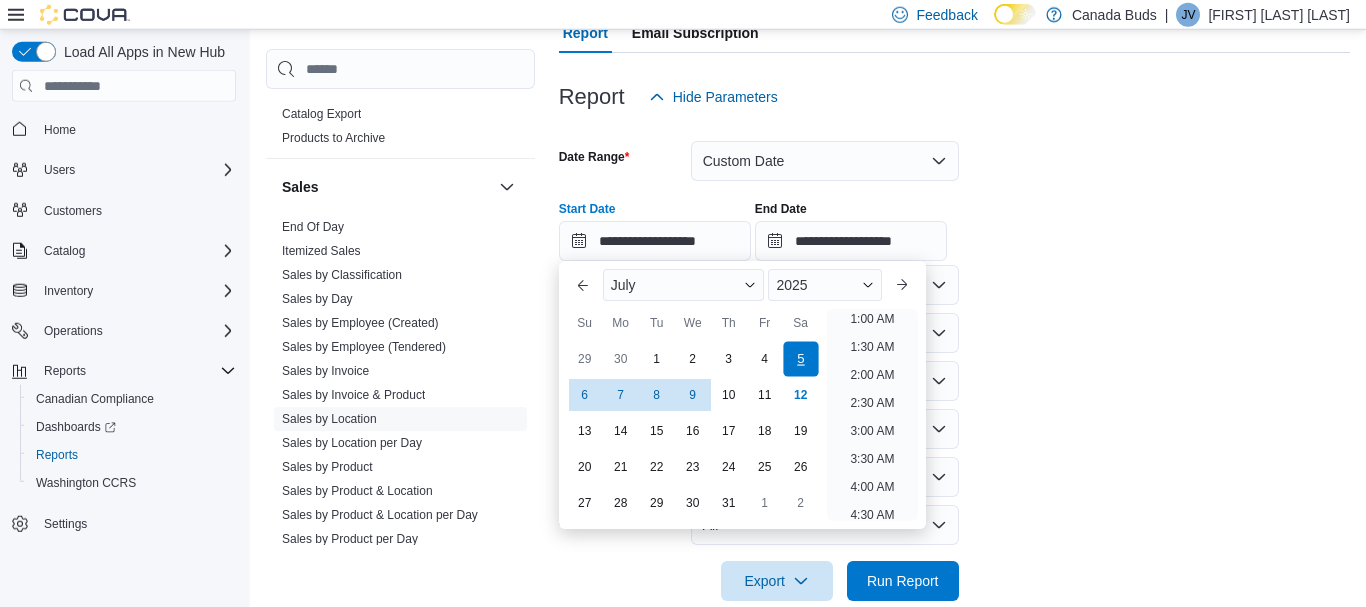 type on "**********" 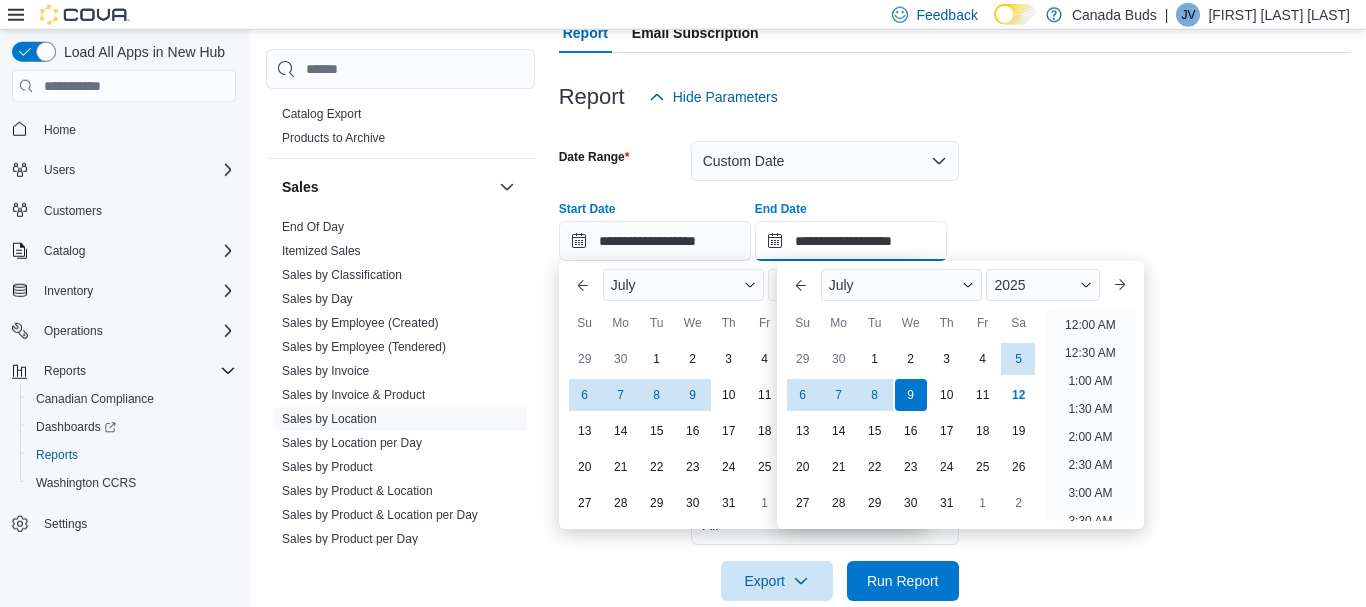 click on "**********" at bounding box center [851, 241] 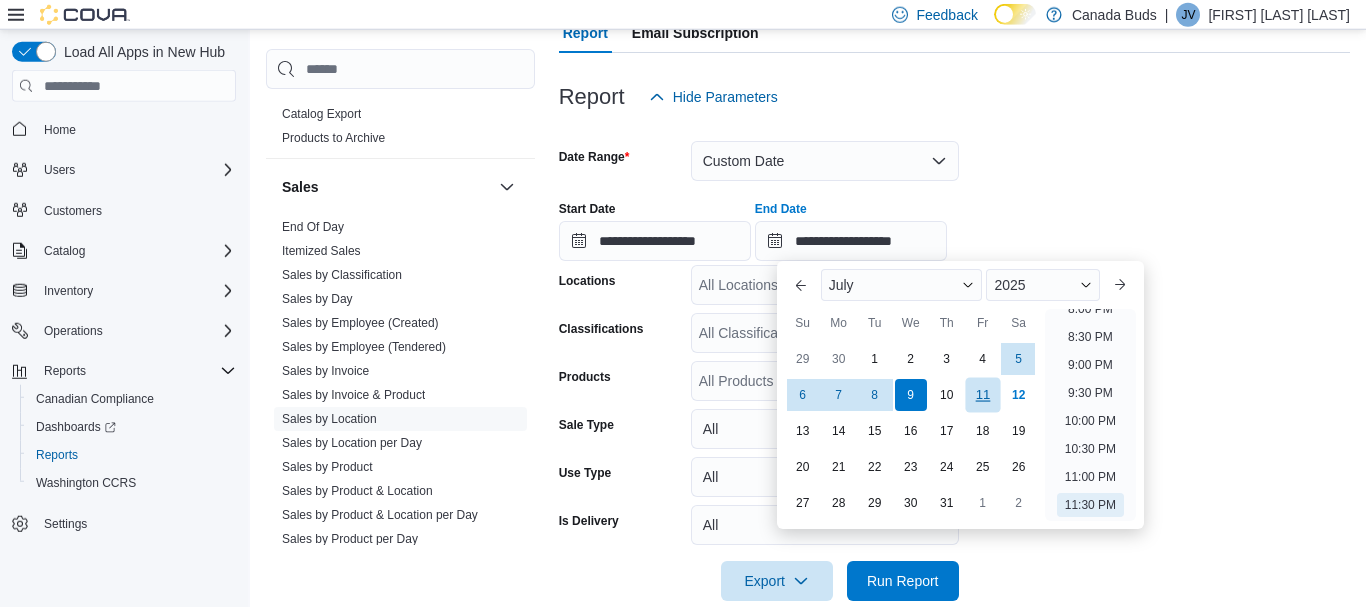click on "11" at bounding box center [982, 395] 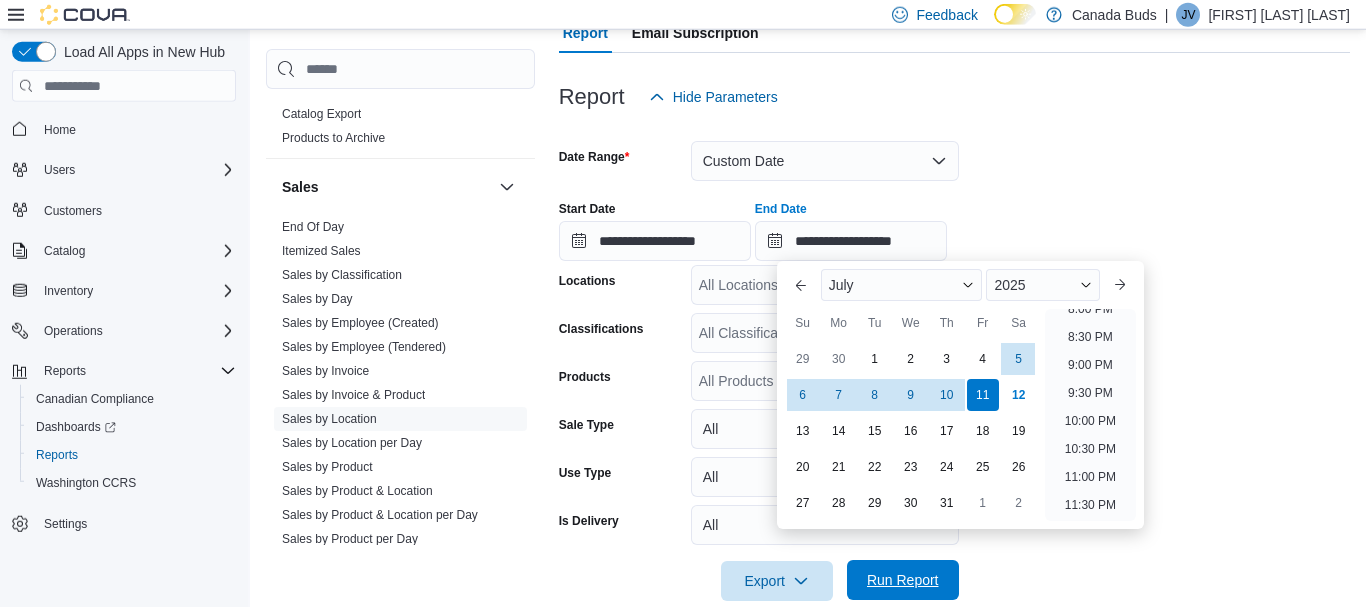 click on "Run Report" at bounding box center [903, 580] 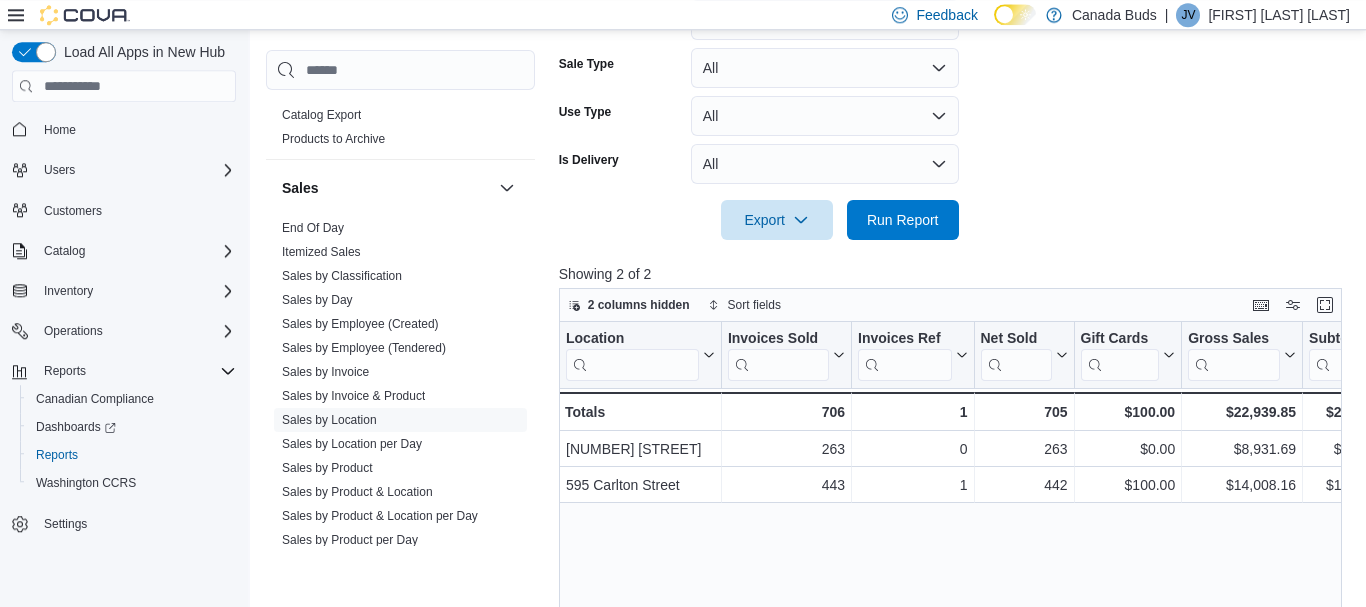 scroll, scrollTop: 584, scrollLeft: 0, axis: vertical 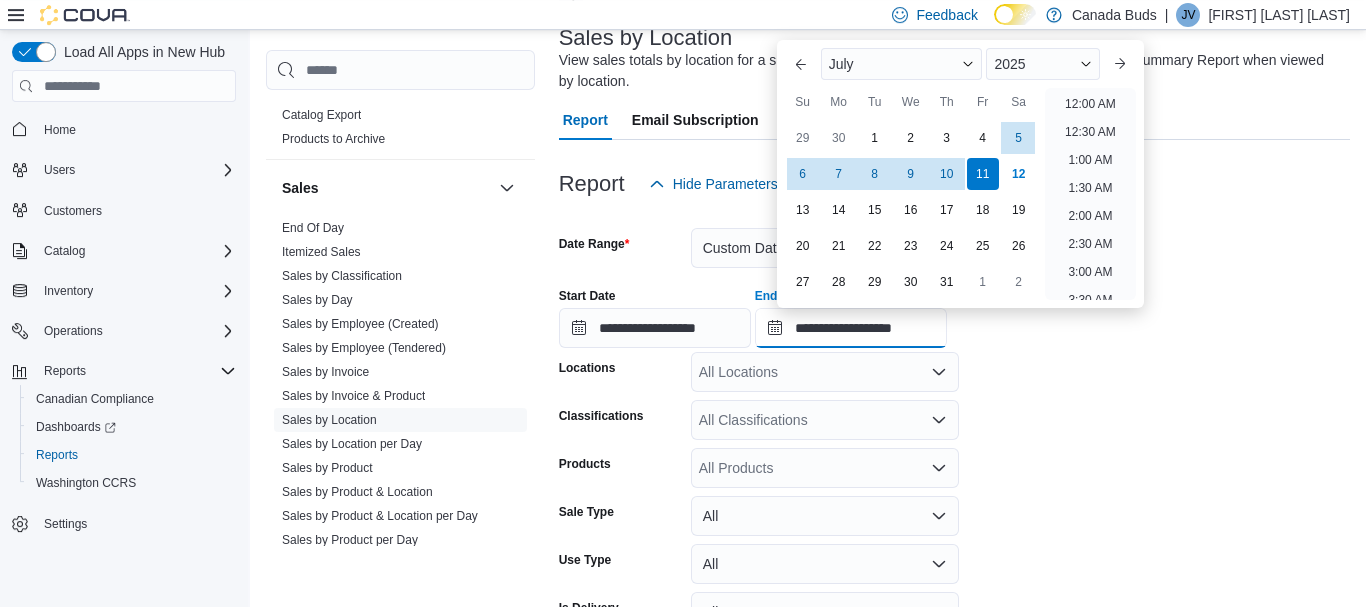 click on "**********" at bounding box center (851, 328) 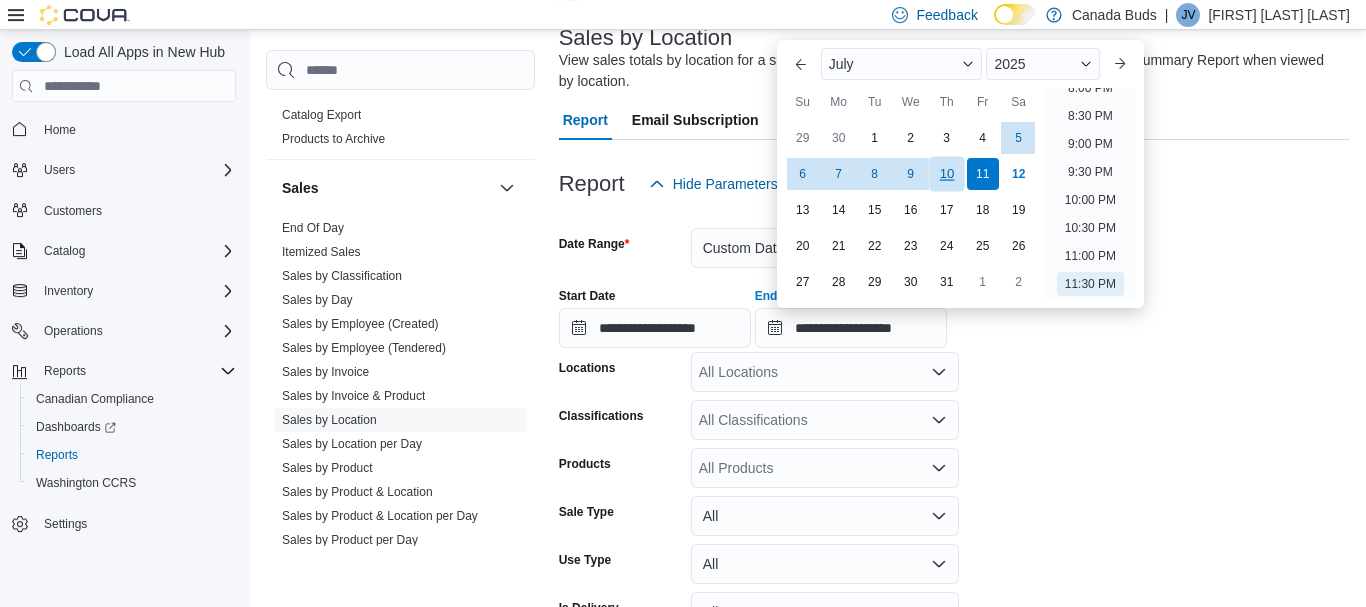 click on "10" at bounding box center (946, 174) 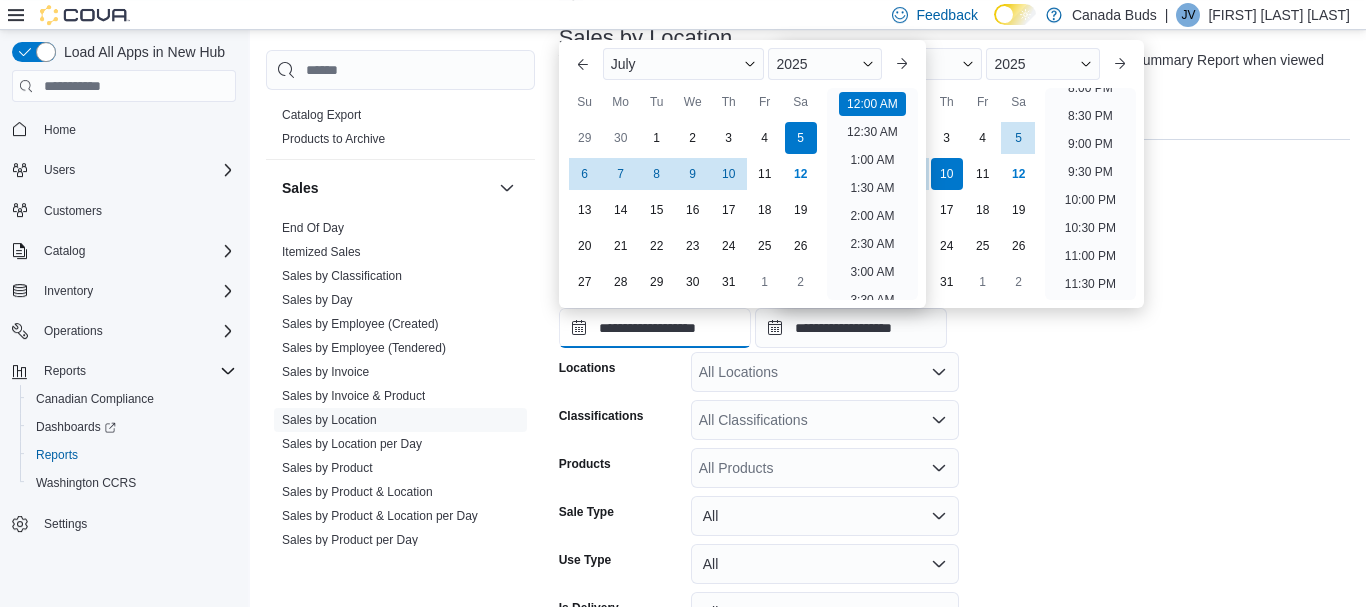 click on "**********" at bounding box center (655, 328) 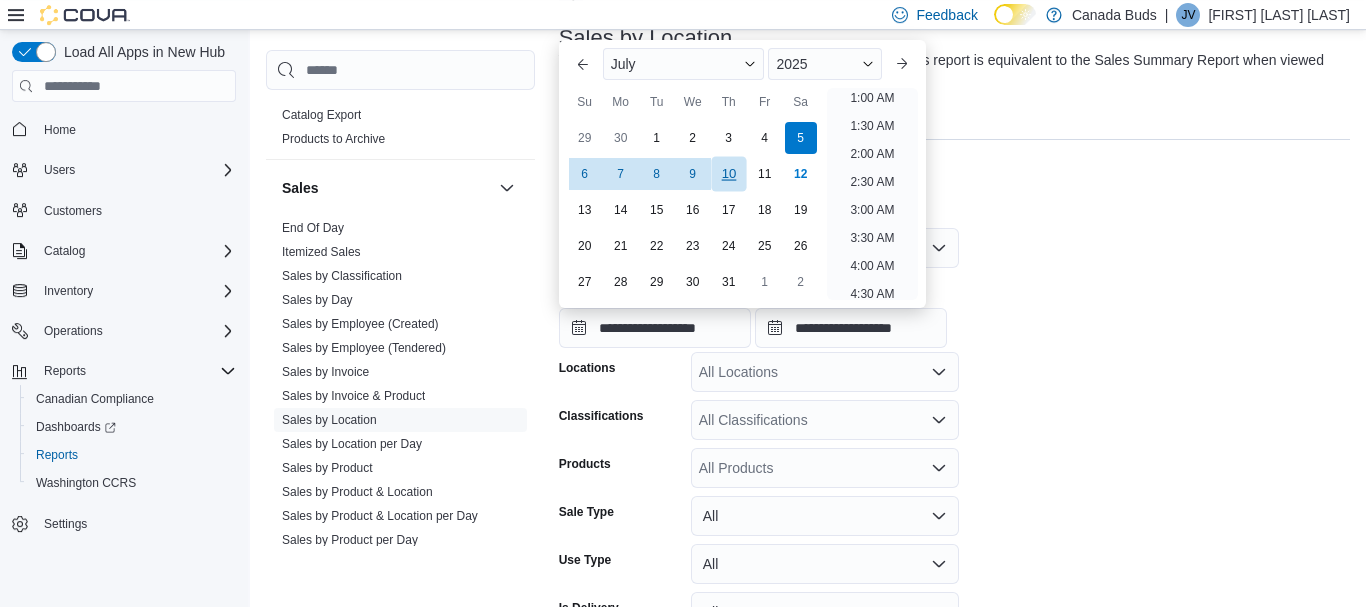 click on "10" at bounding box center (728, 174) 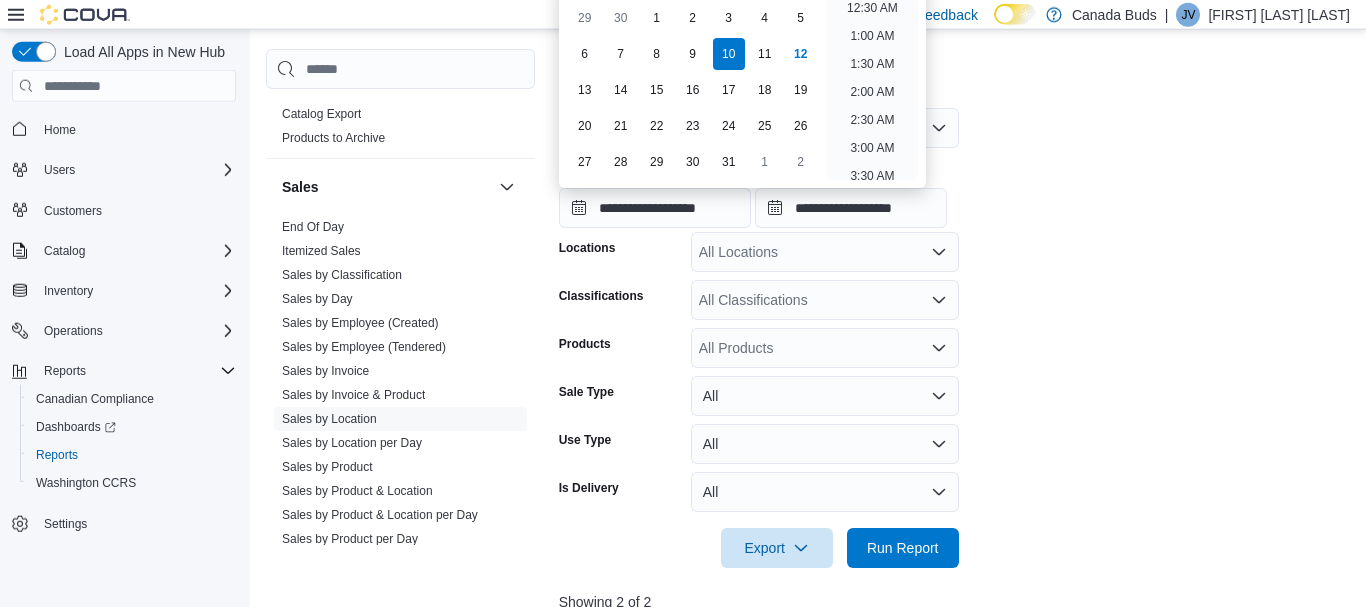 scroll, scrollTop: 261, scrollLeft: 0, axis: vertical 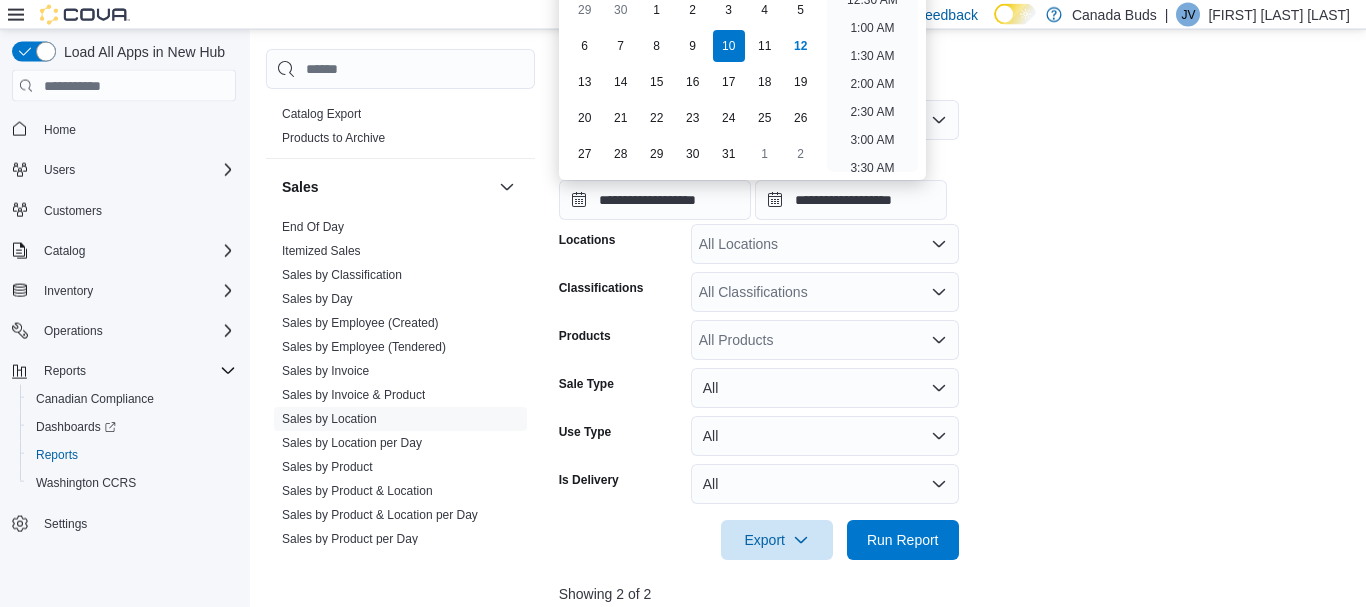click at bounding box center (954, 512) 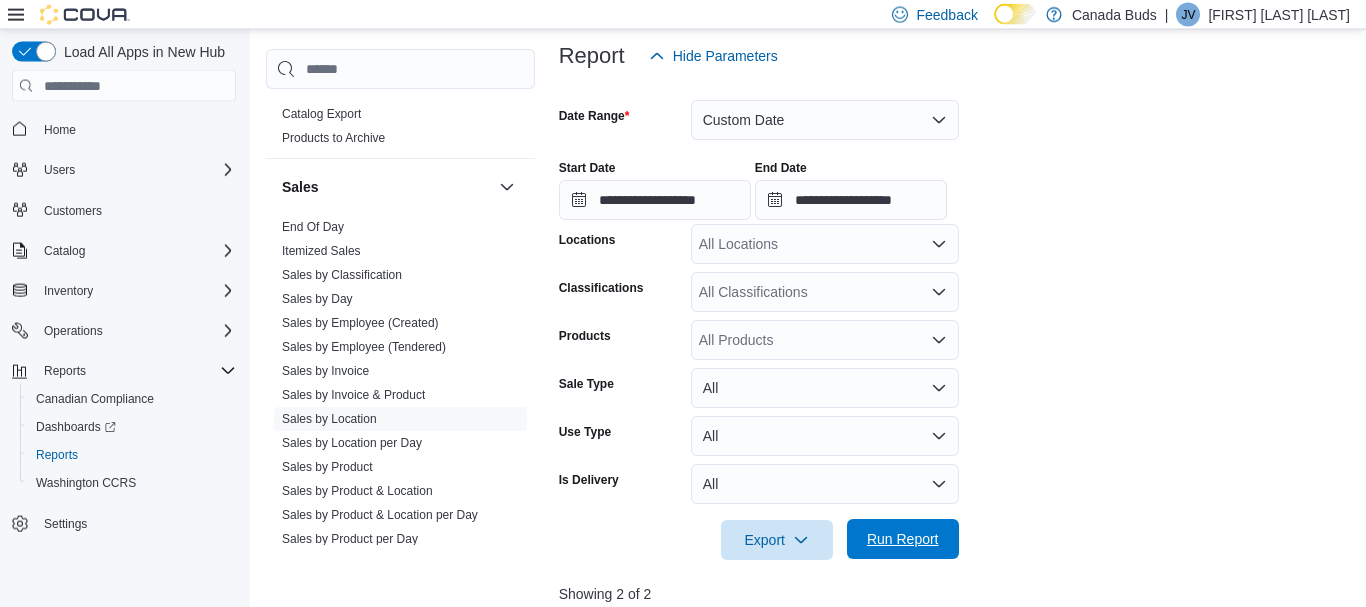 click on "Run Report" at bounding box center [903, 539] 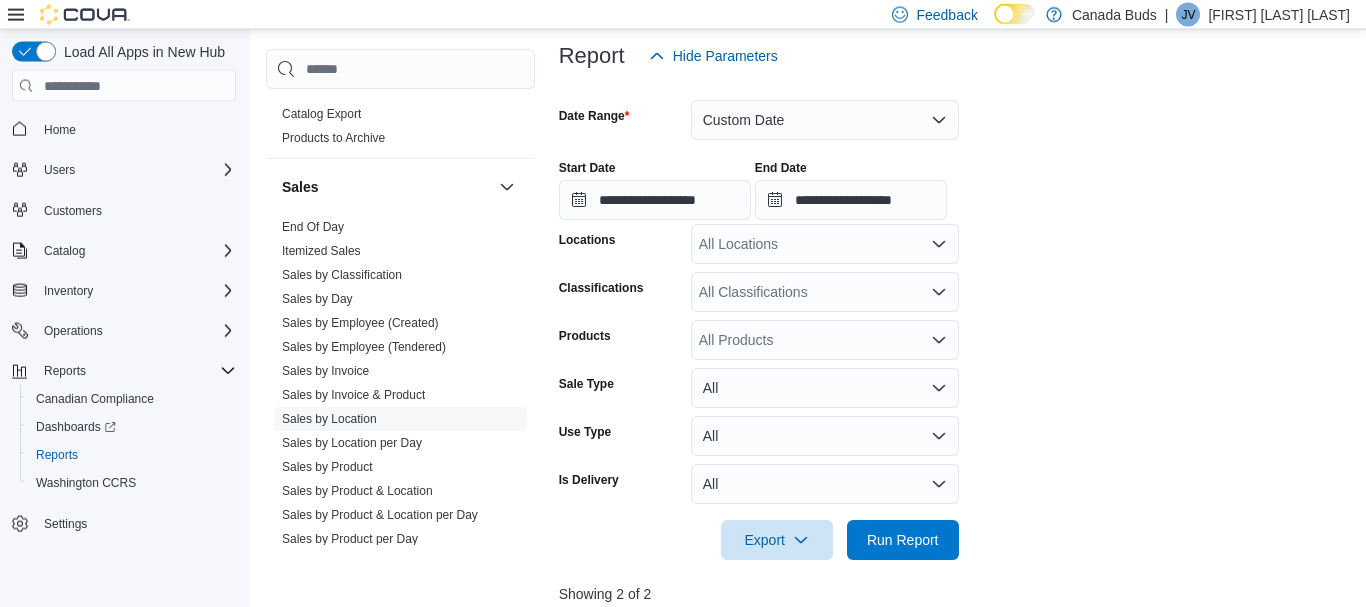 scroll, scrollTop: 617, scrollLeft: 0, axis: vertical 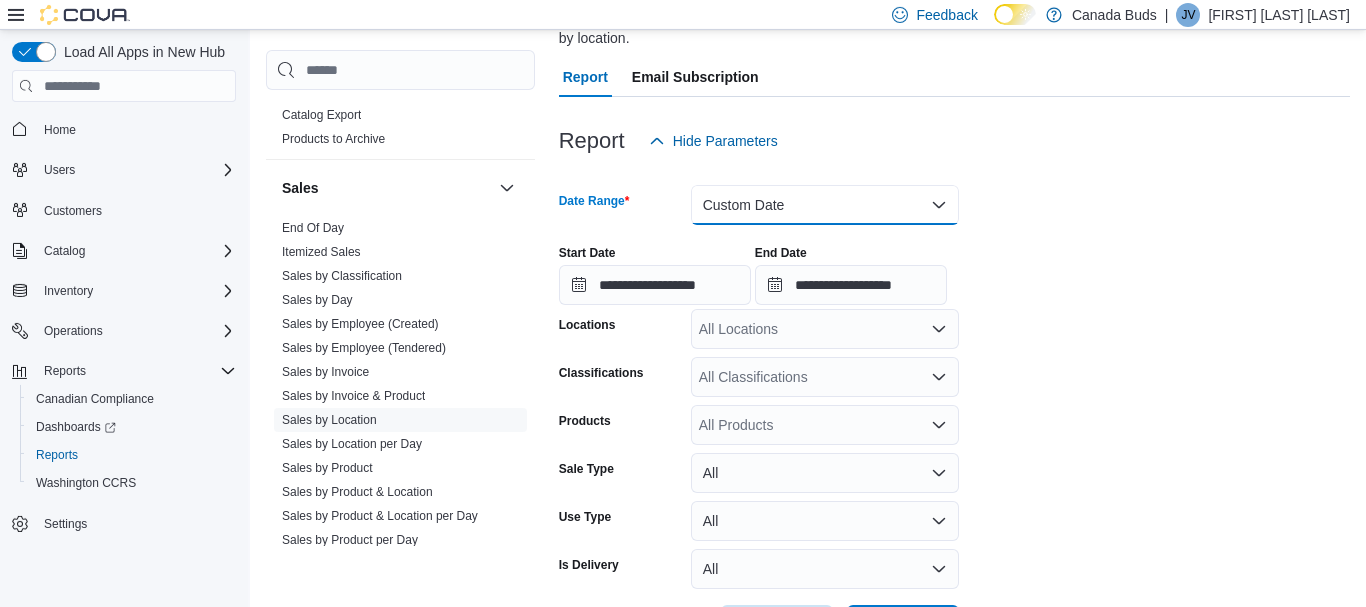 drag, startPoint x: 808, startPoint y: 205, endPoint x: 902, endPoint y: 210, distance: 94.13288 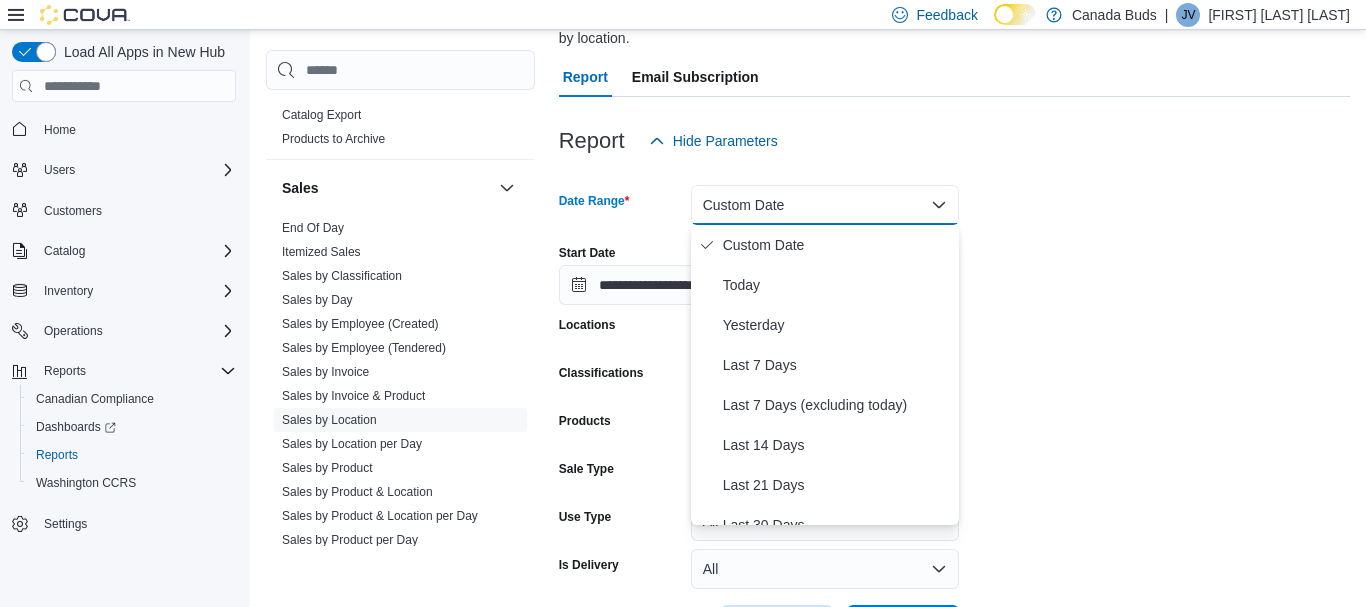 click on "Custom Date" at bounding box center [825, 205] 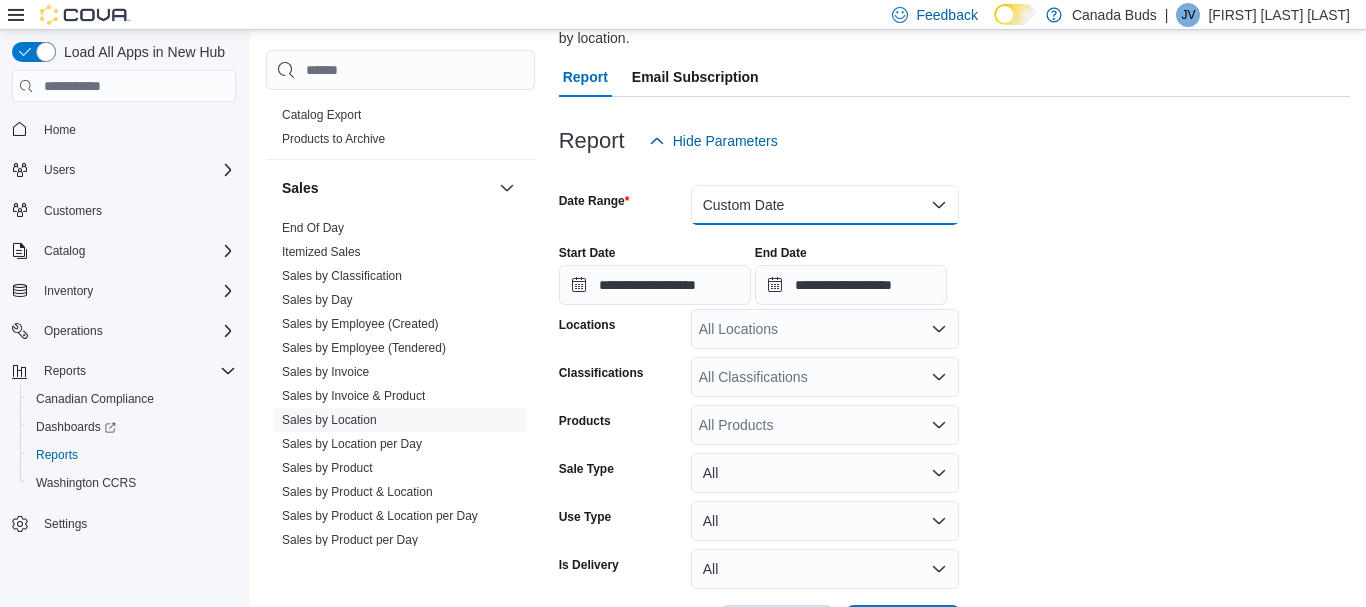 click on "Custom Date" at bounding box center [825, 205] 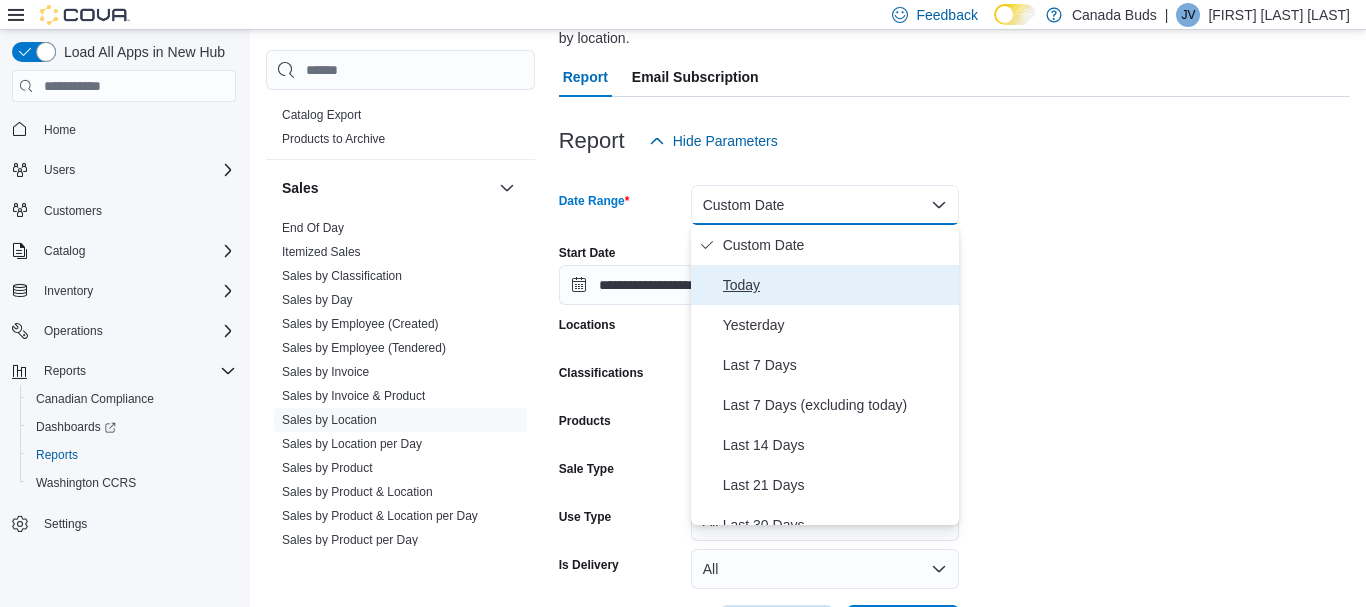 click on "Today" at bounding box center (825, 285) 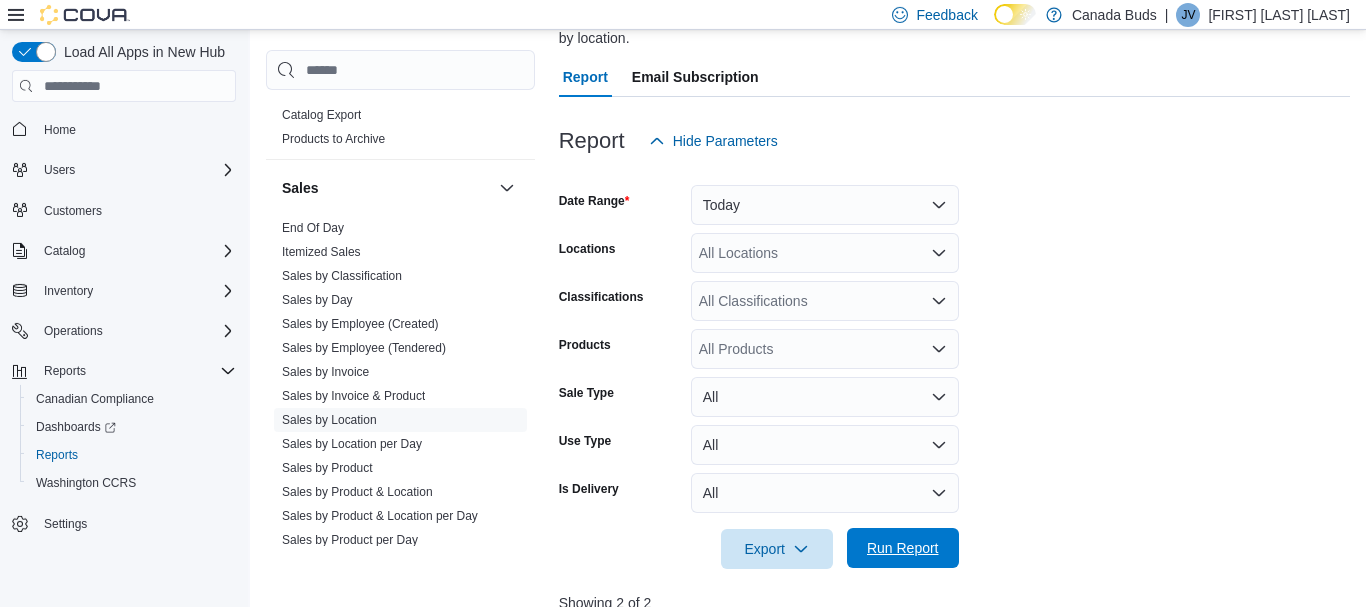 click on "Run Report" at bounding box center (903, 548) 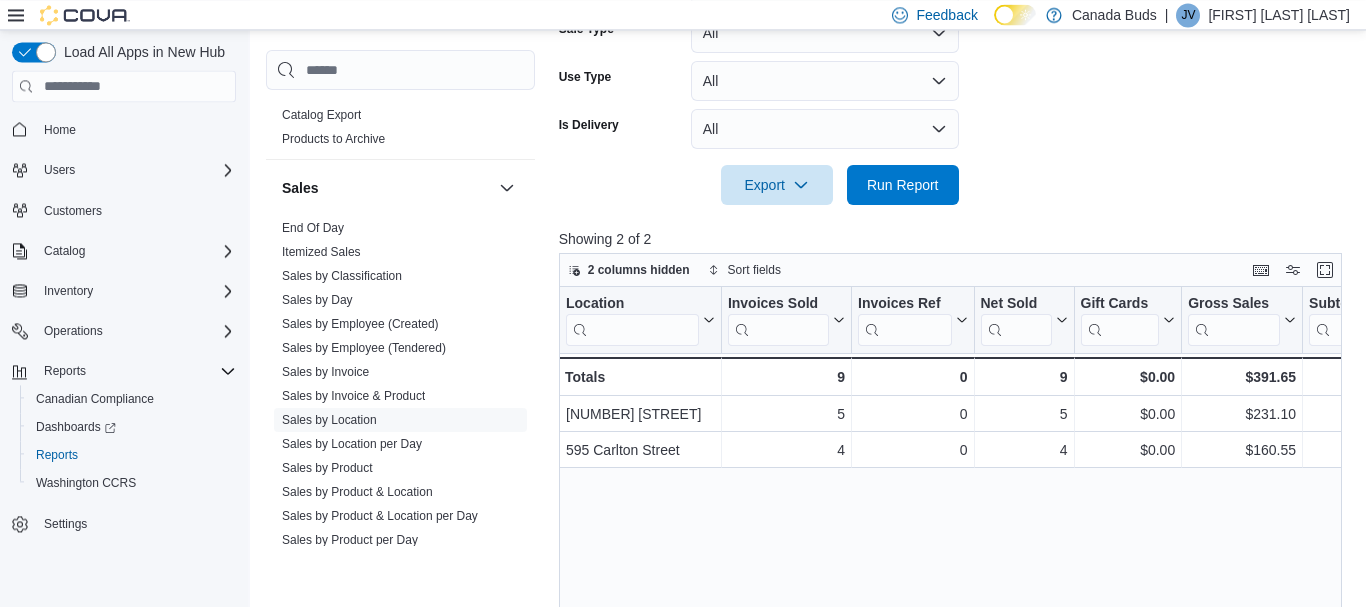 scroll, scrollTop: 541, scrollLeft: 0, axis: vertical 